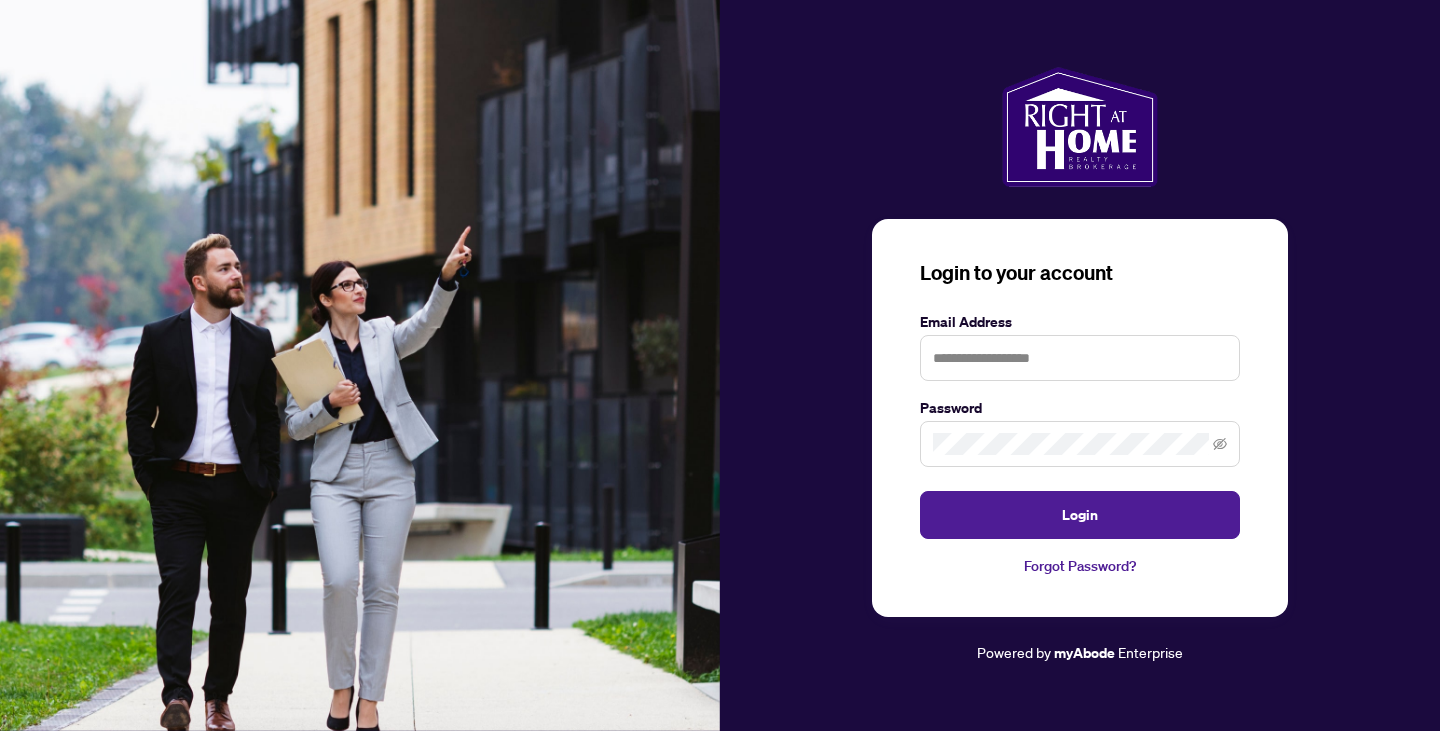 scroll, scrollTop: 0, scrollLeft: 0, axis: both 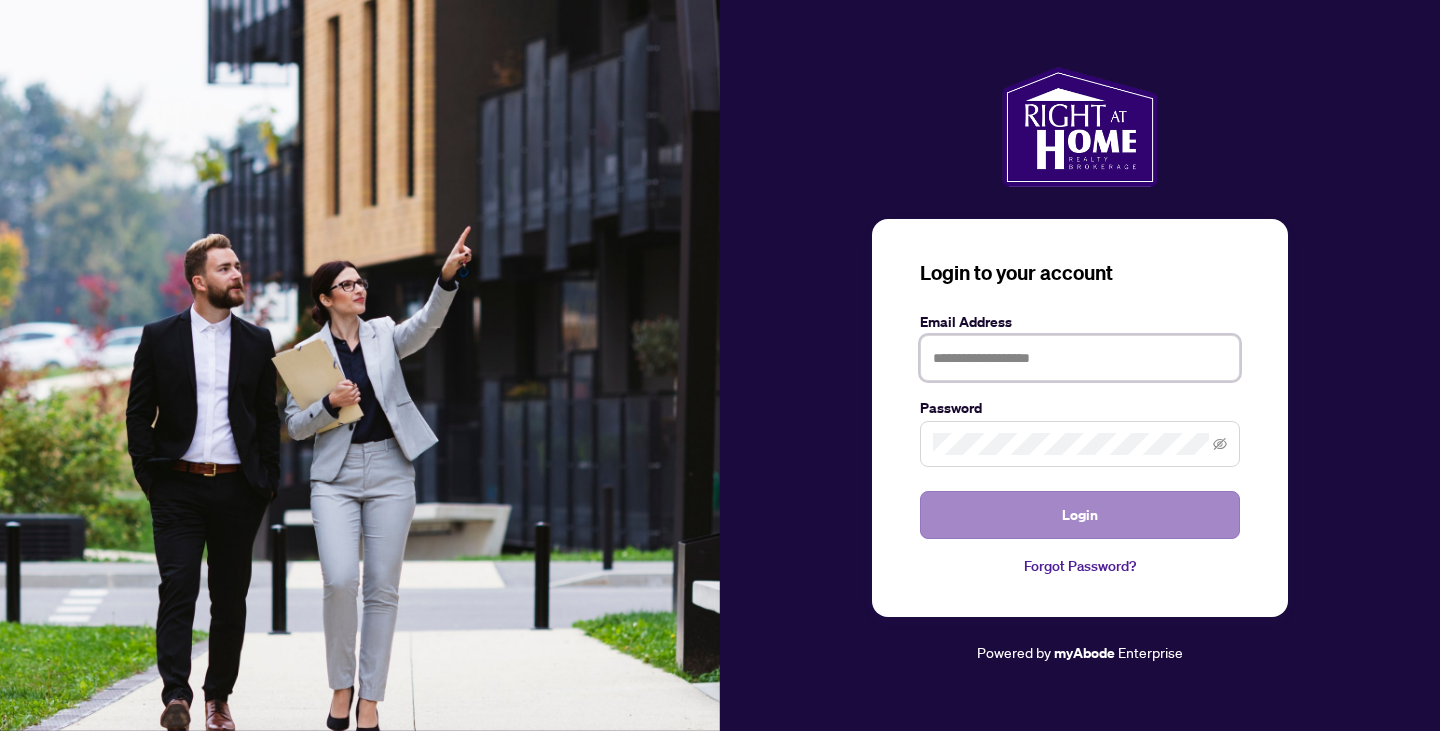 type on "**********" 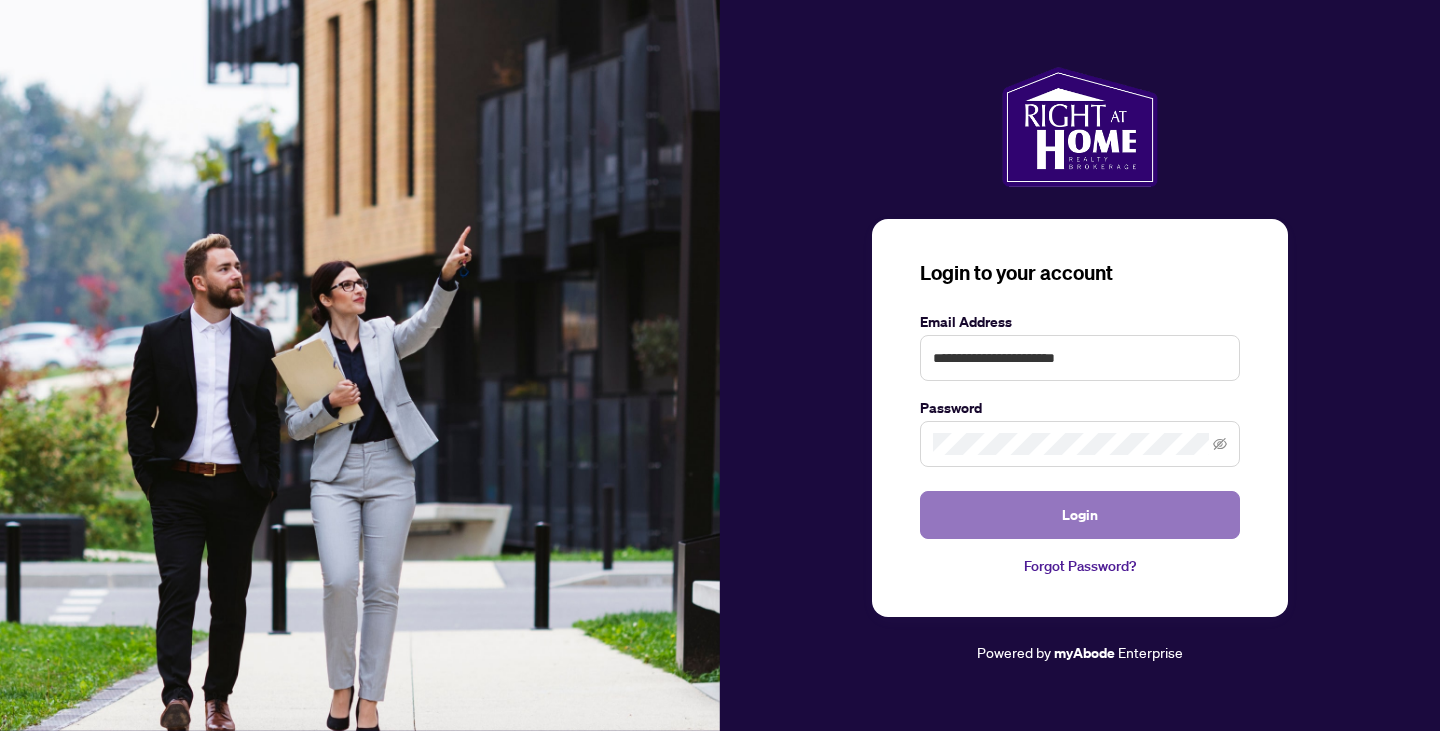 click on "Login" at bounding box center [1080, 515] 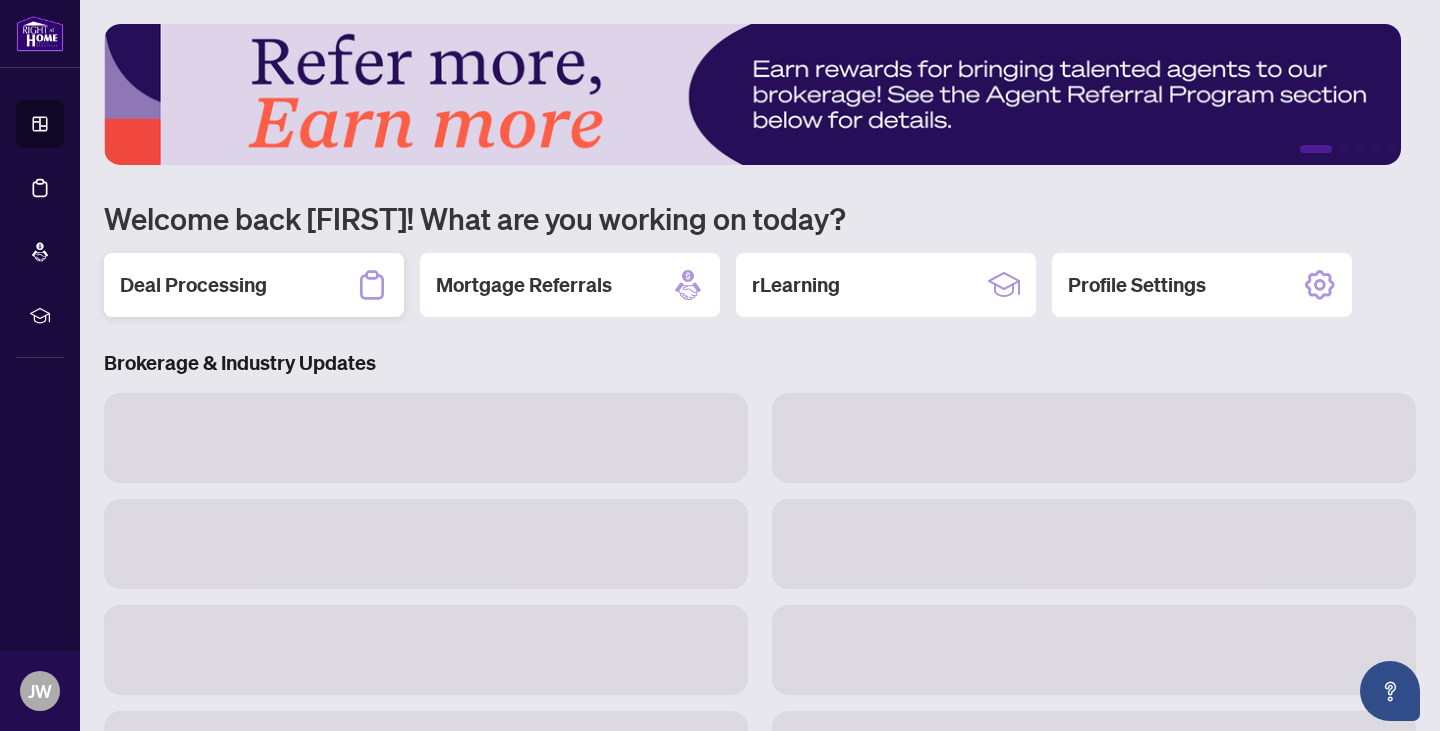 click on "Deal Processing" at bounding box center (254, 285) 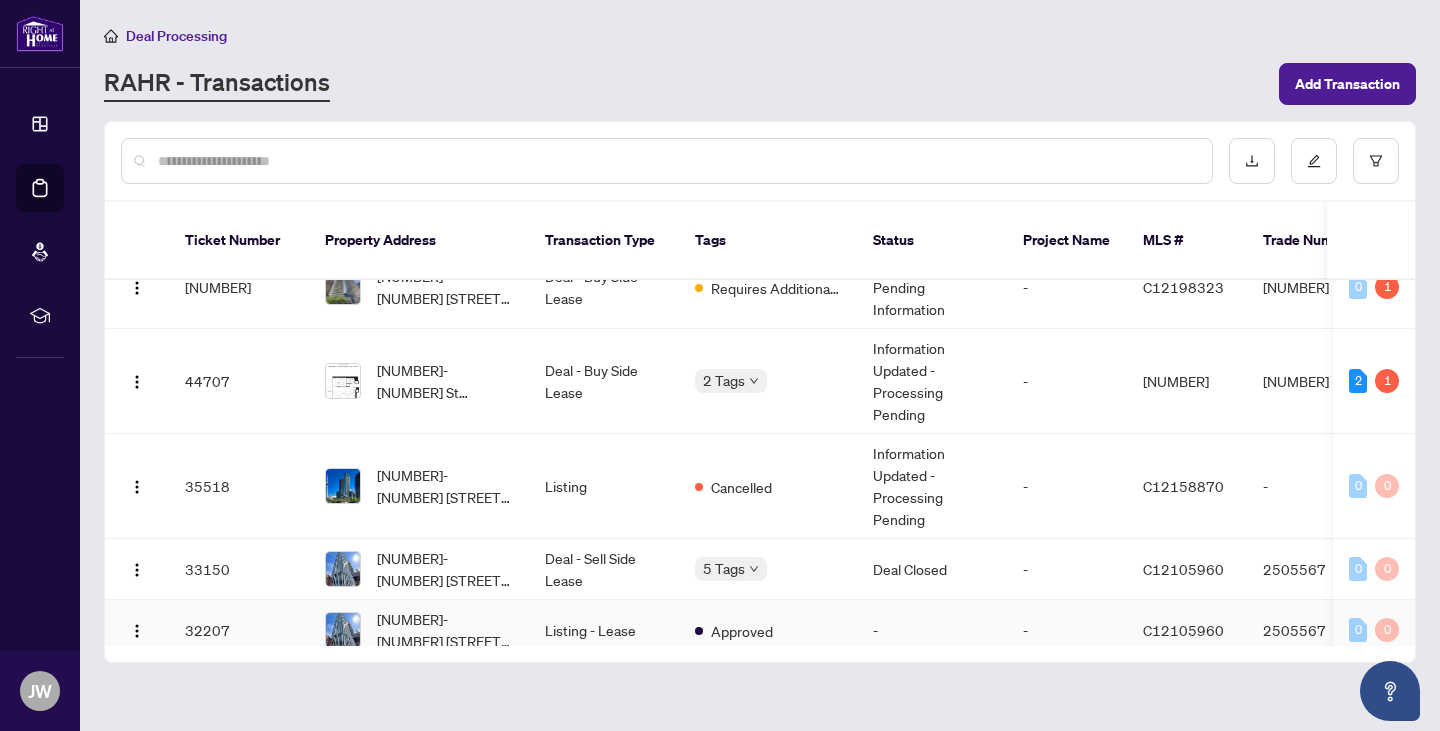 scroll, scrollTop: 100, scrollLeft: 0, axis: vertical 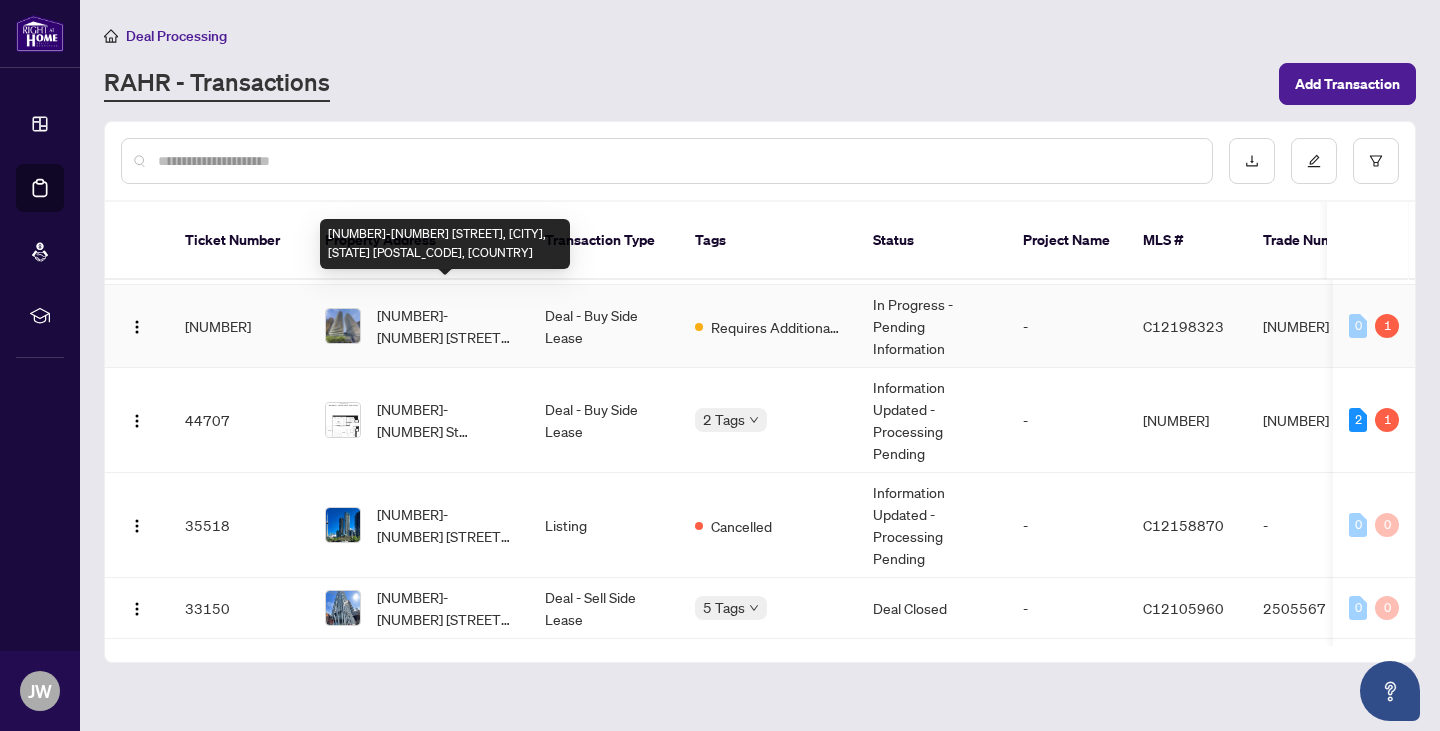 click on "[NUMBER]-[NUMBER] [STREET], [CITY], [STATE] [POSTAL_CODE], [COUNTRY]" at bounding box center [445, 326] 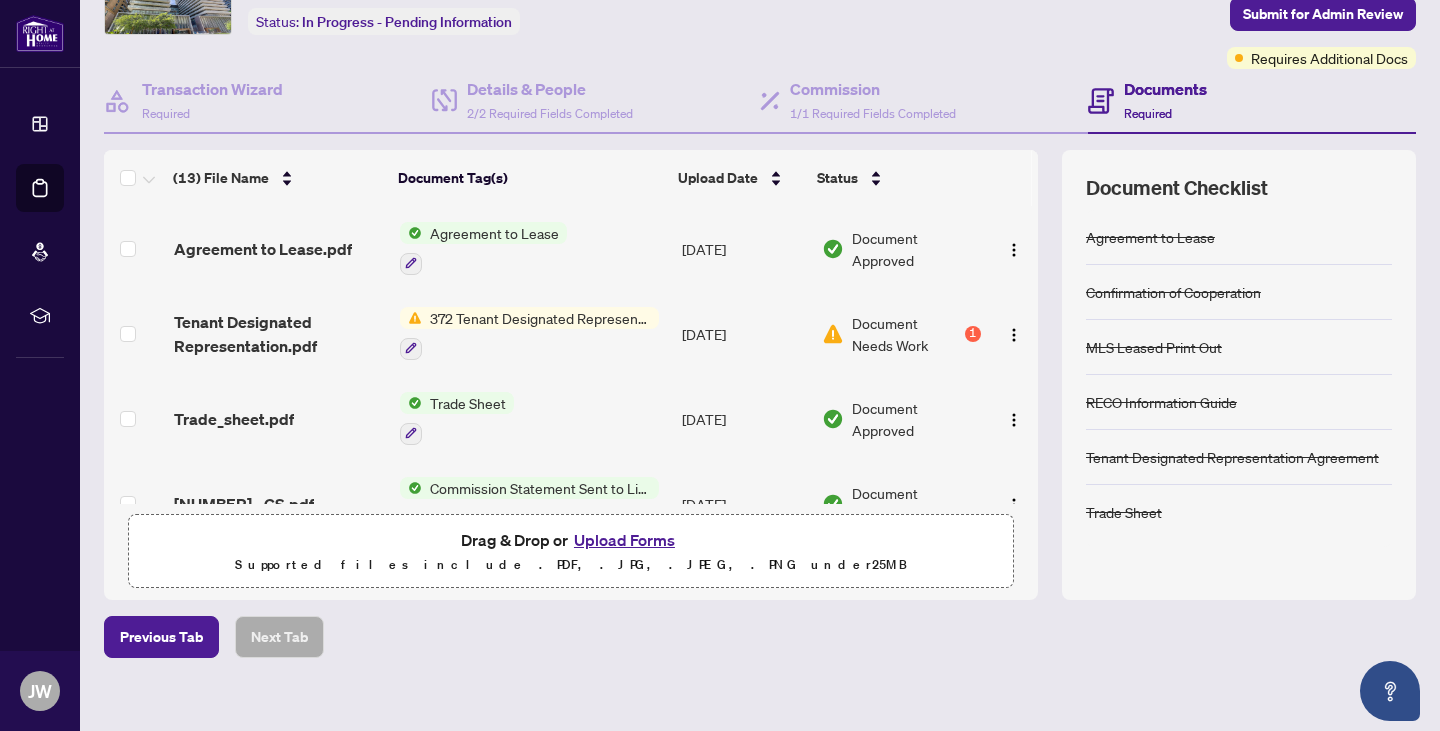 scroll, scrollTop: 143, scrollLeft: 0, axis: vertical 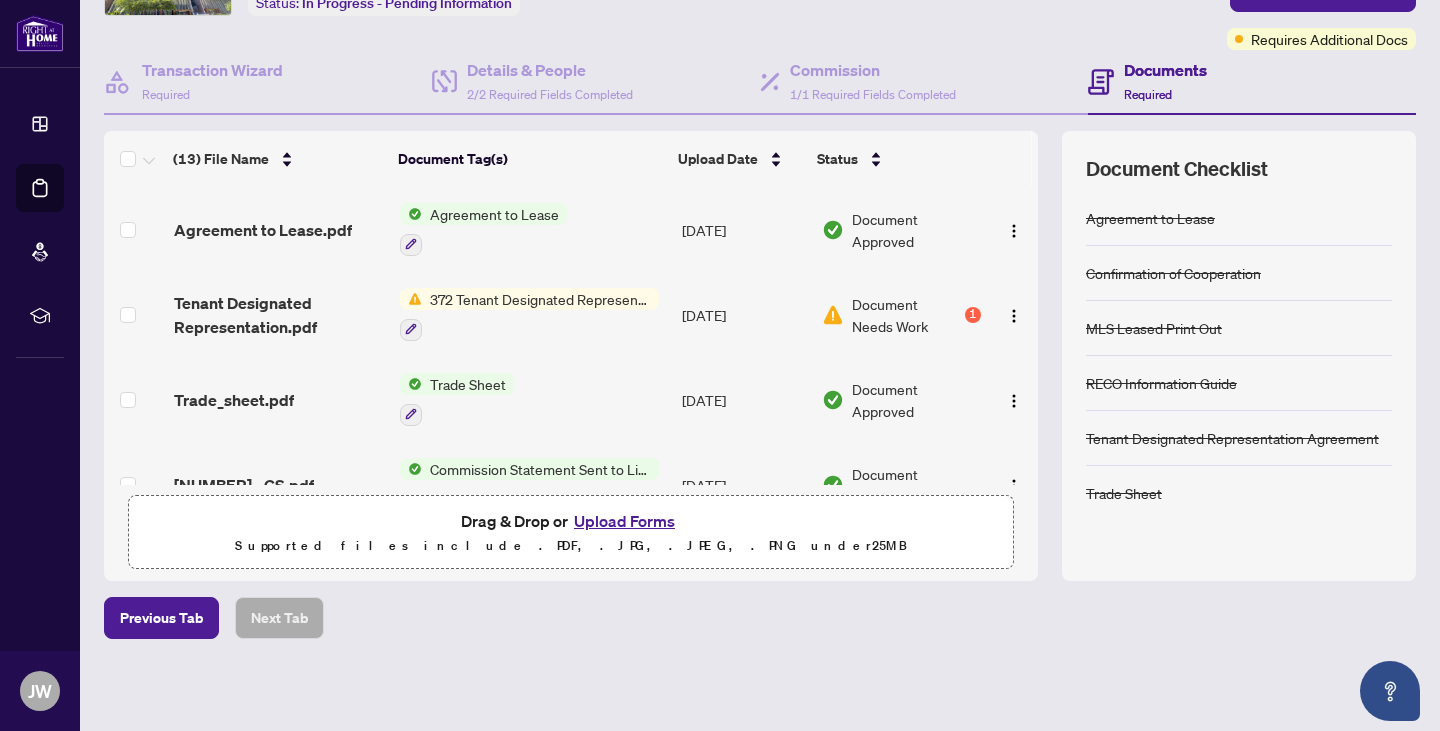 click on "Document Needs Work" at bounding box center (906, 315) 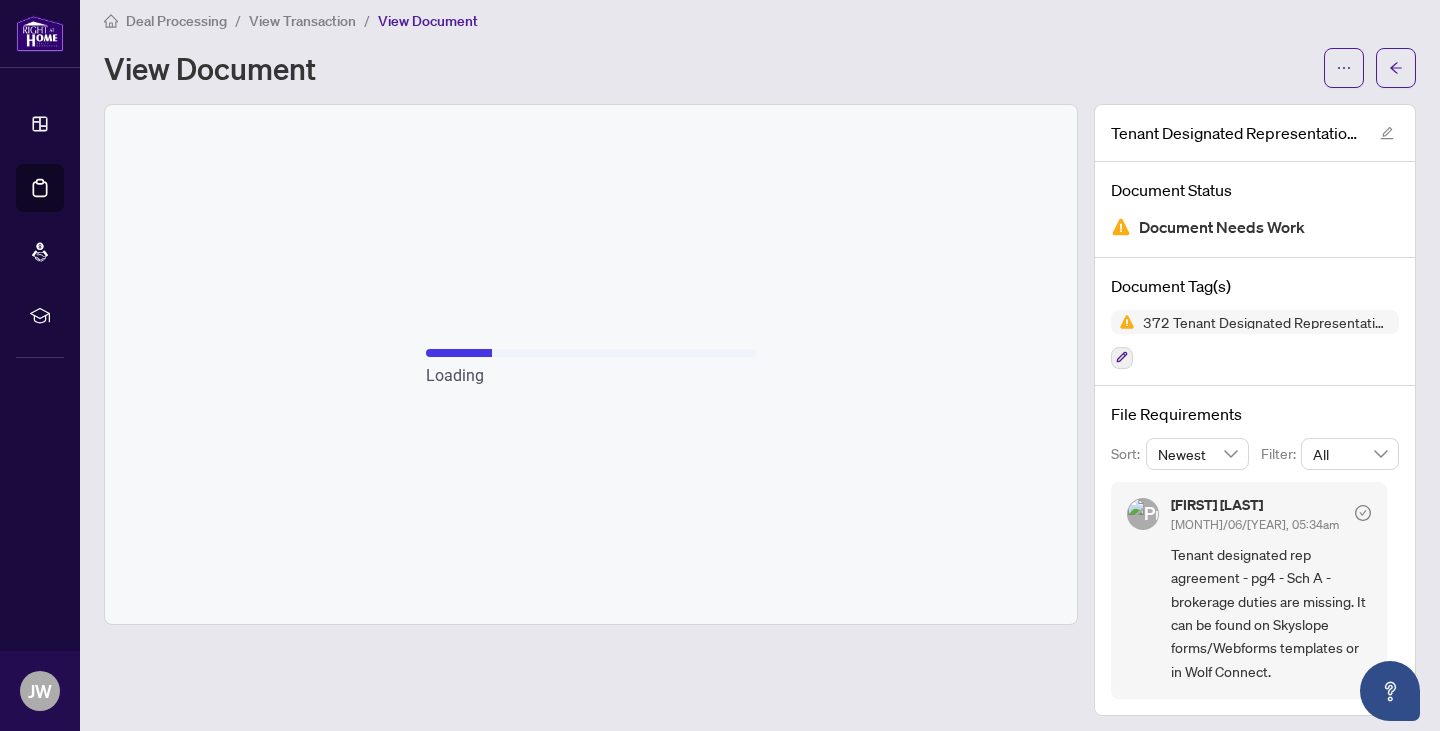 scroll, scrollTop: 21, scrollLeft: 0, axis: vertical 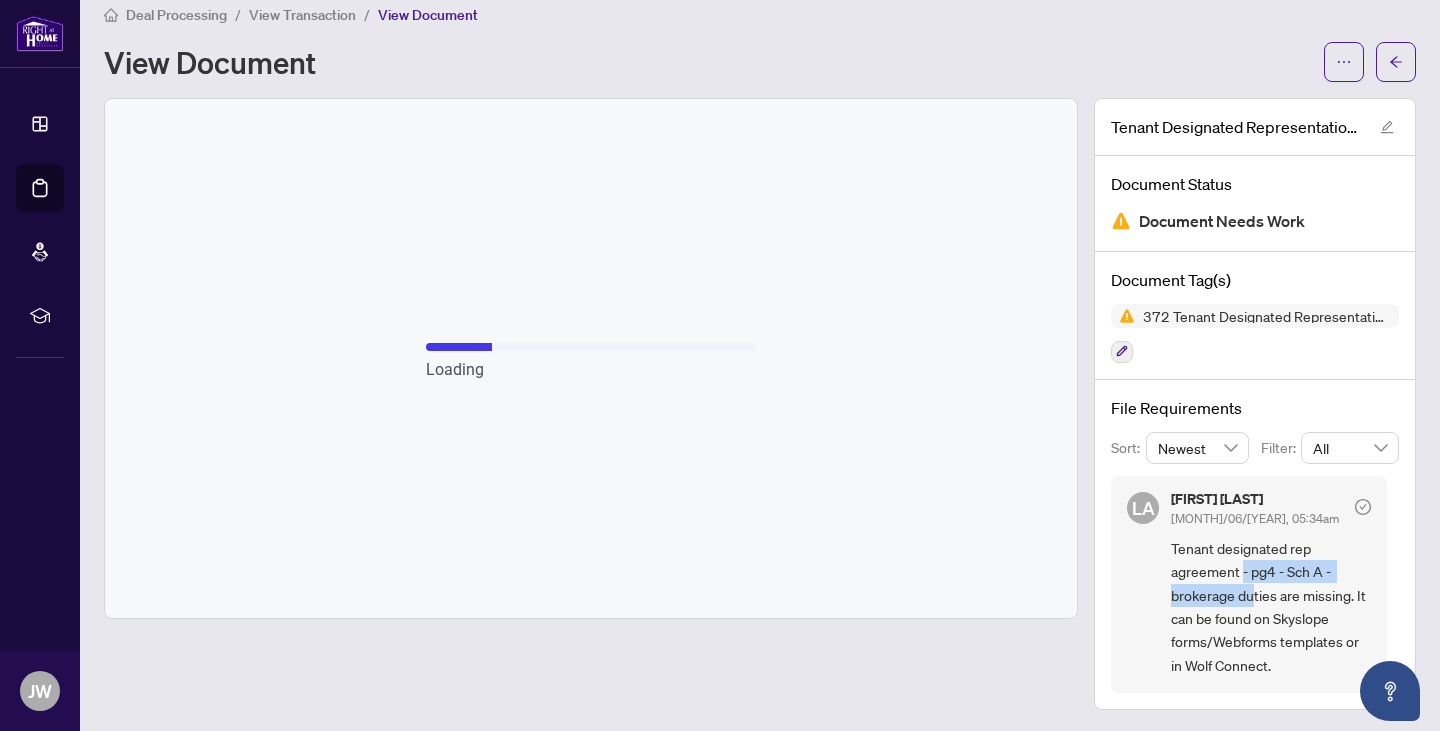 drag, startPoint x: 1227, startPoint y: 562, endPoint x: 1237, endPoint y: 600, distance: 39.293766 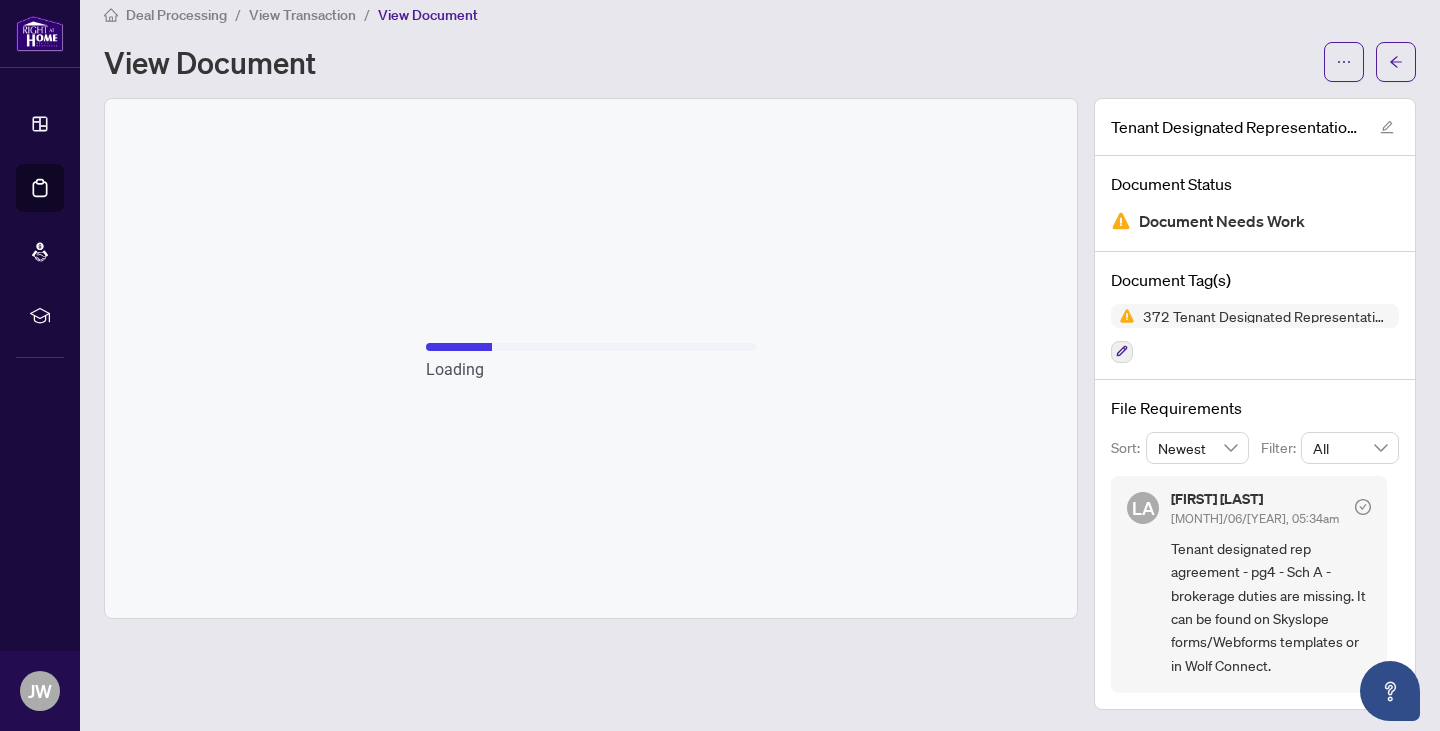 click on "Tenant designated rep agreement - pg4 - Sch A - brokerage duties are missing. It can be found on Skyslope forms/Webforms templates or in Wolf Connect." at bounding box center [1271, 607] 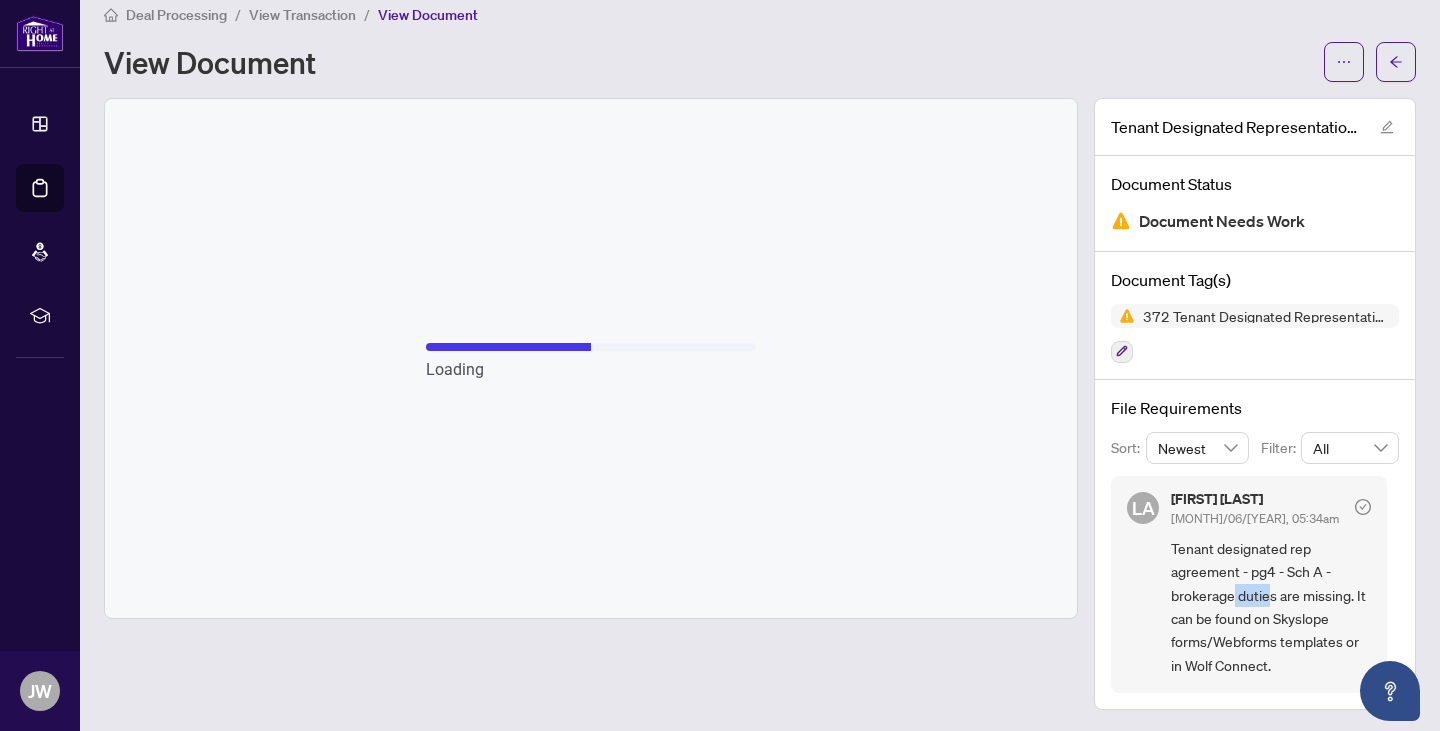 drag, startPoint x: 1219, startPoint y: 598, endPoint x: 1253, endPoint y: 602, distance: 34.234486 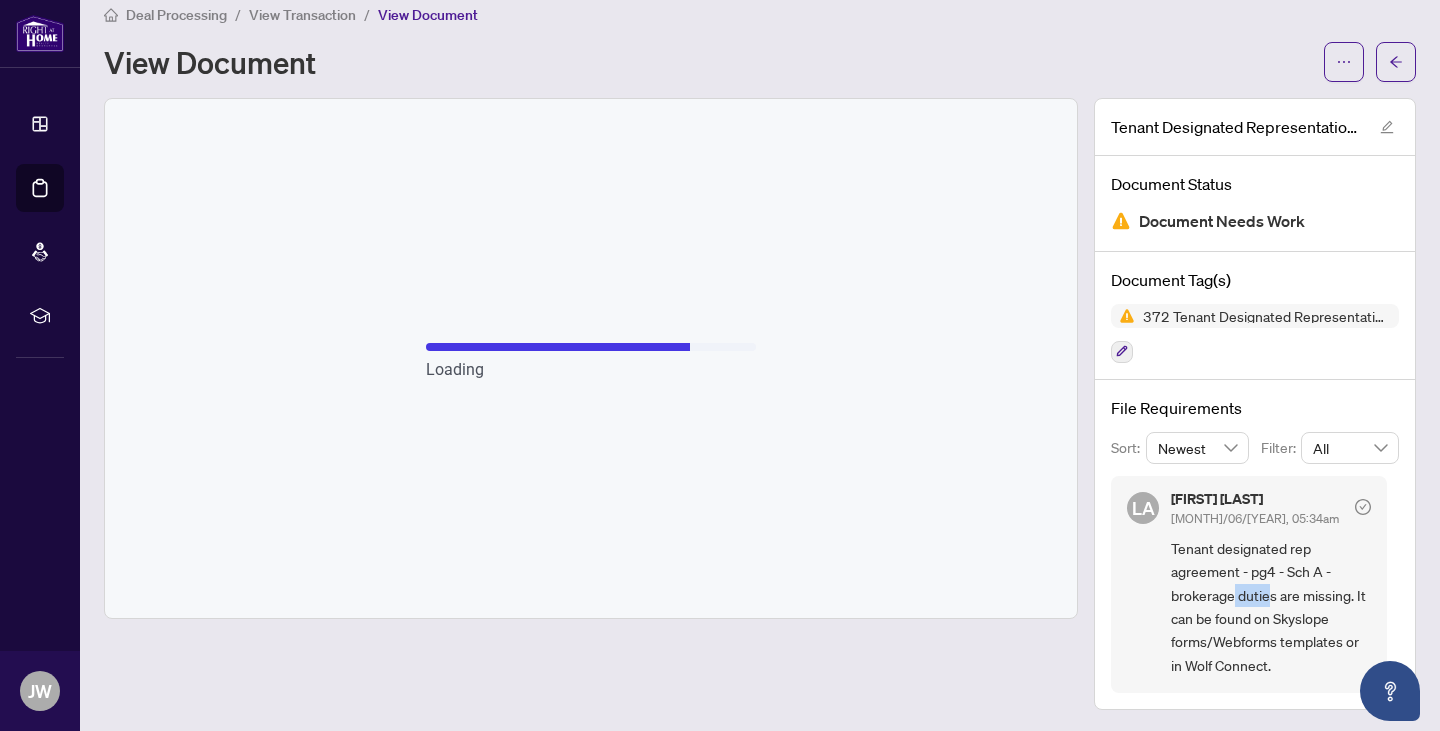 click on "Tenant designated rep agreement - pg4 - Sch A - brokerage duties are missing. It can be found on Skyslope forms/Webforms templates or in Wolf Connect." at bounding box center (1271, 607) 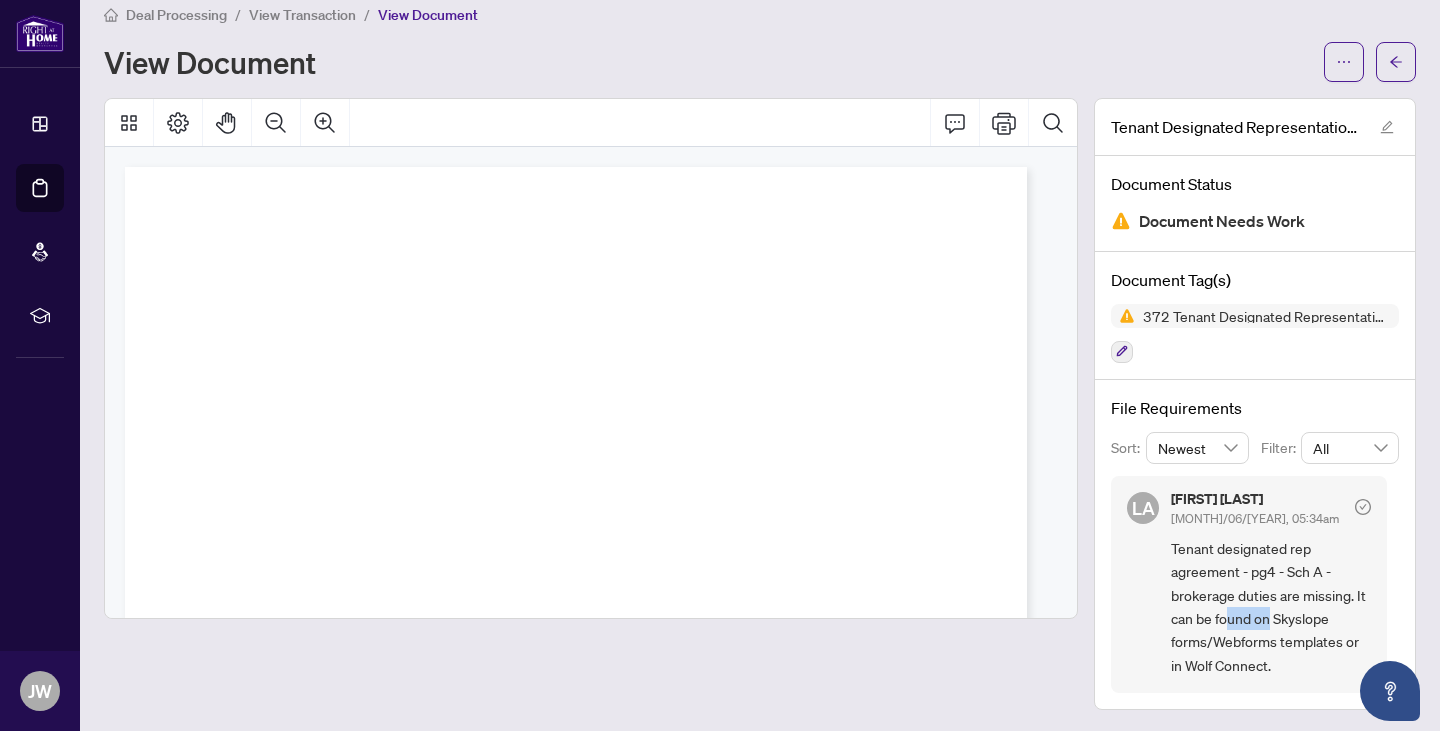 drag, startPoint x: 1211, startPoint y: 621, endPoint x: 1254, endPoint y: 619, distance: 43.046486 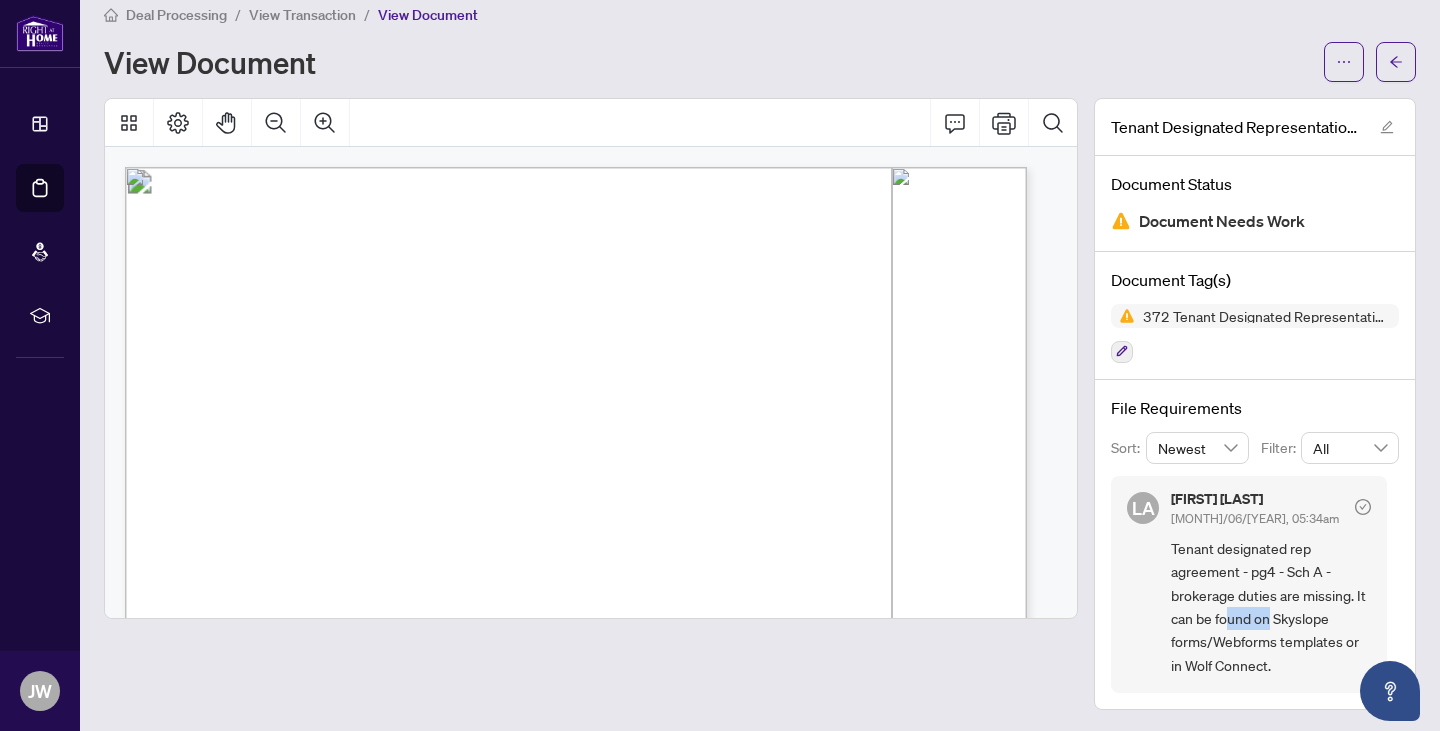 click on "Tenant designated rep agreement - pg4 - Sch A - brokerage duties are missing. It can be found on Skyslope forms/Webforms templates or in Wolf Connect." at bounding box center (1271, 607) 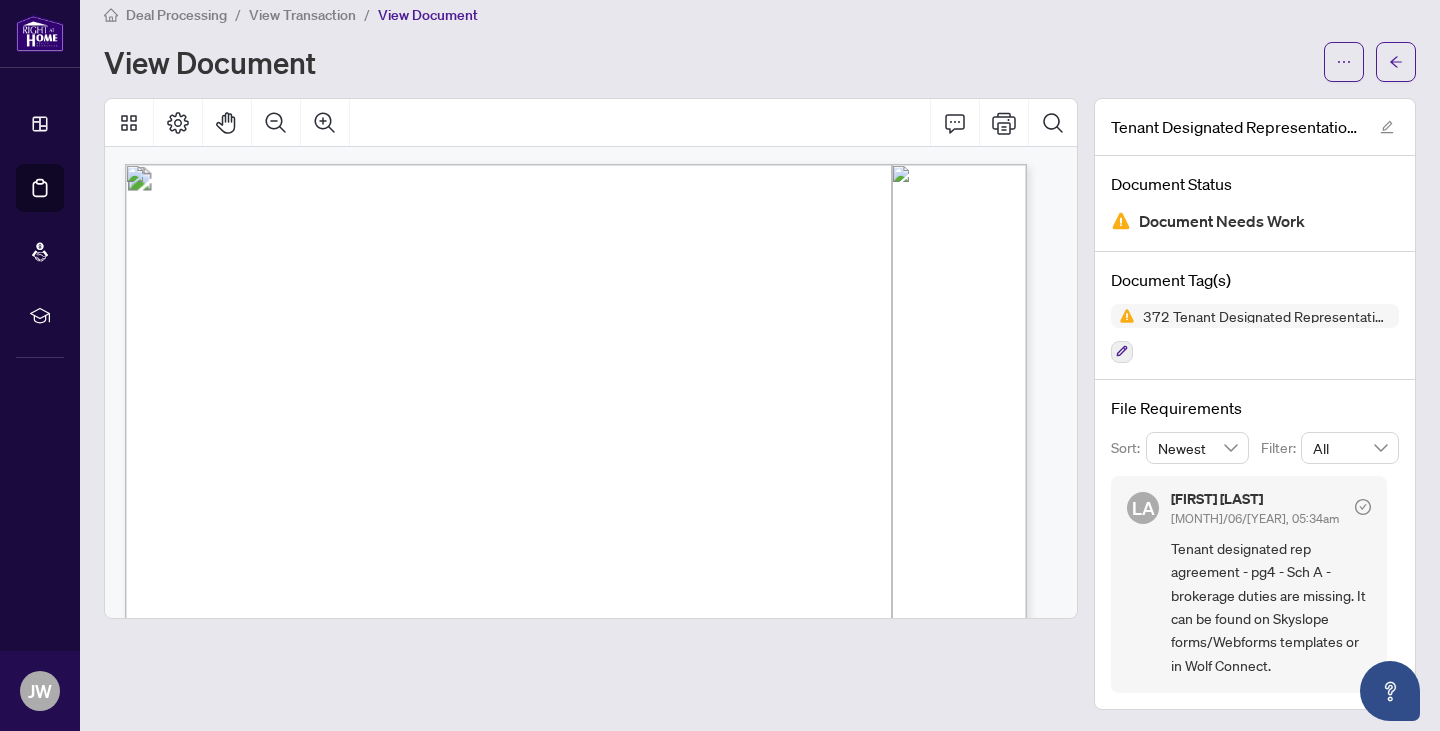 scroll, scrollTop: 0, scrollLeft: 0, axis: both 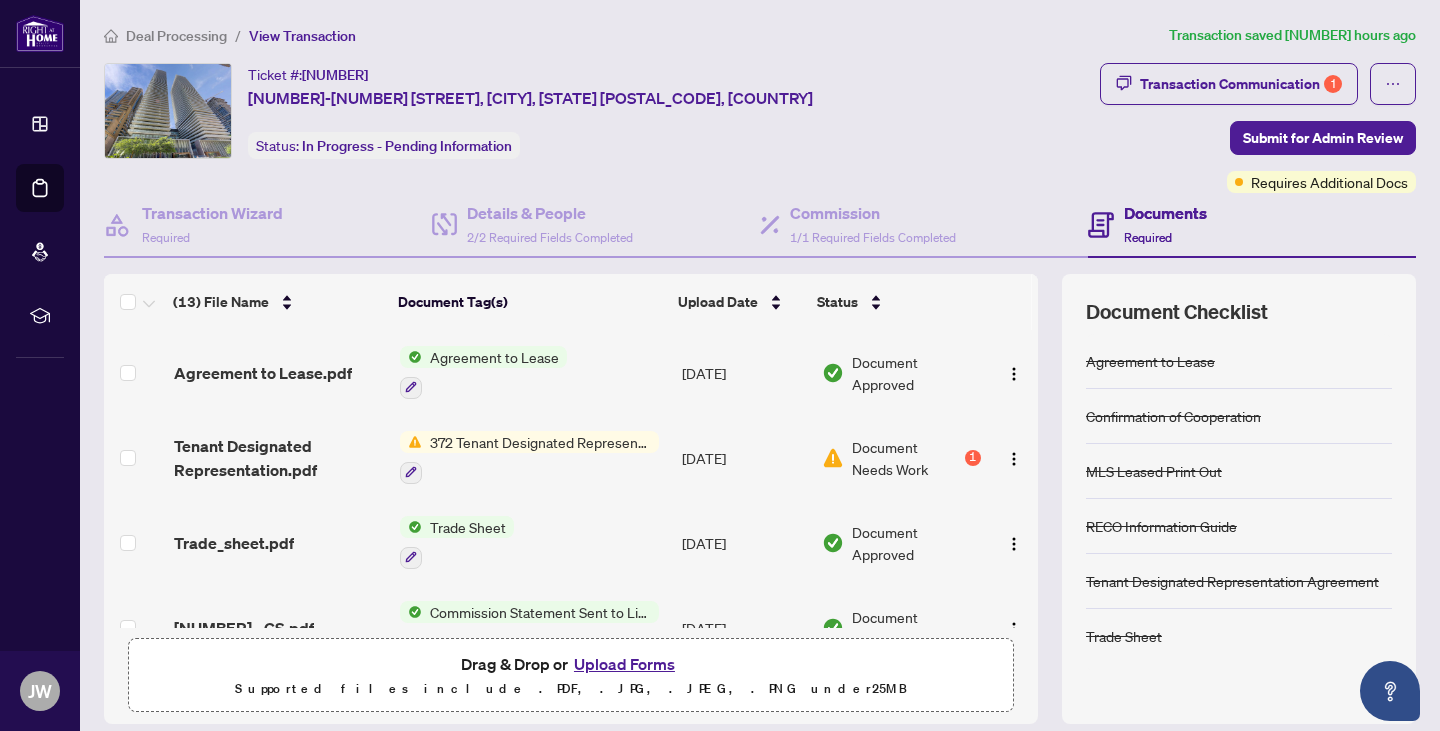 click on "Document Needs Work" at bounding box center [906, 458] 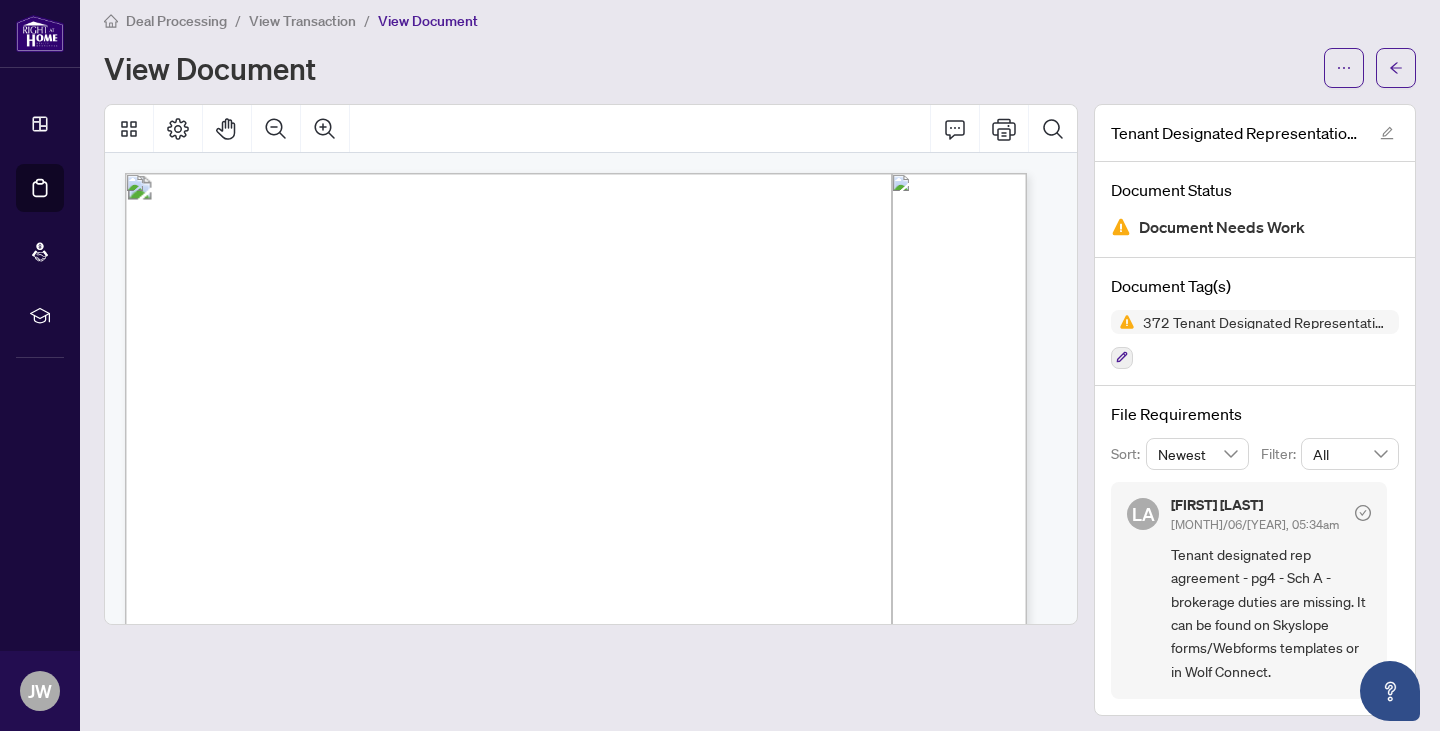 scroll, scrollTop: 21, scrollLeft: 0, axis: vertical 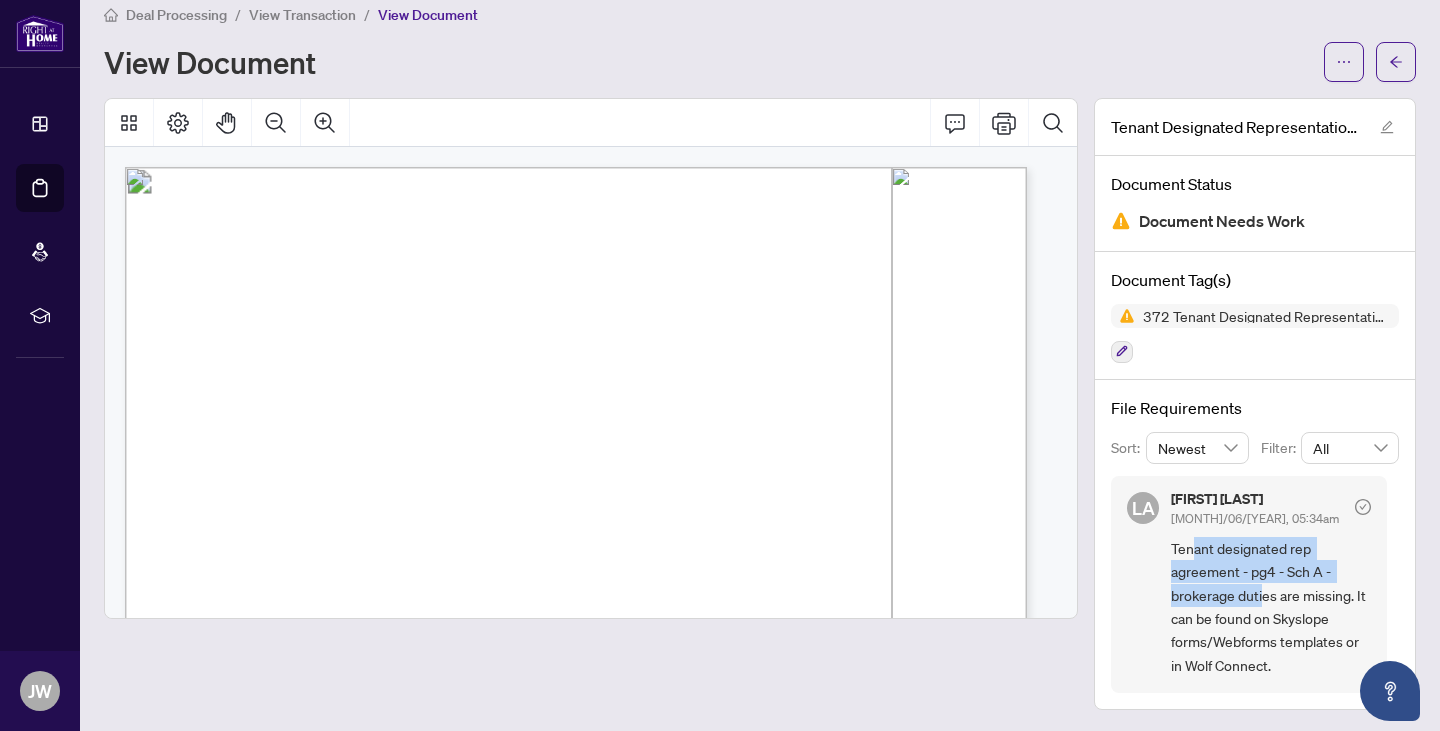 drag, startPoint x: 1178, startPoint y: 541, endPoint x: 1250, endPoint y: 582, distance: 82.85529 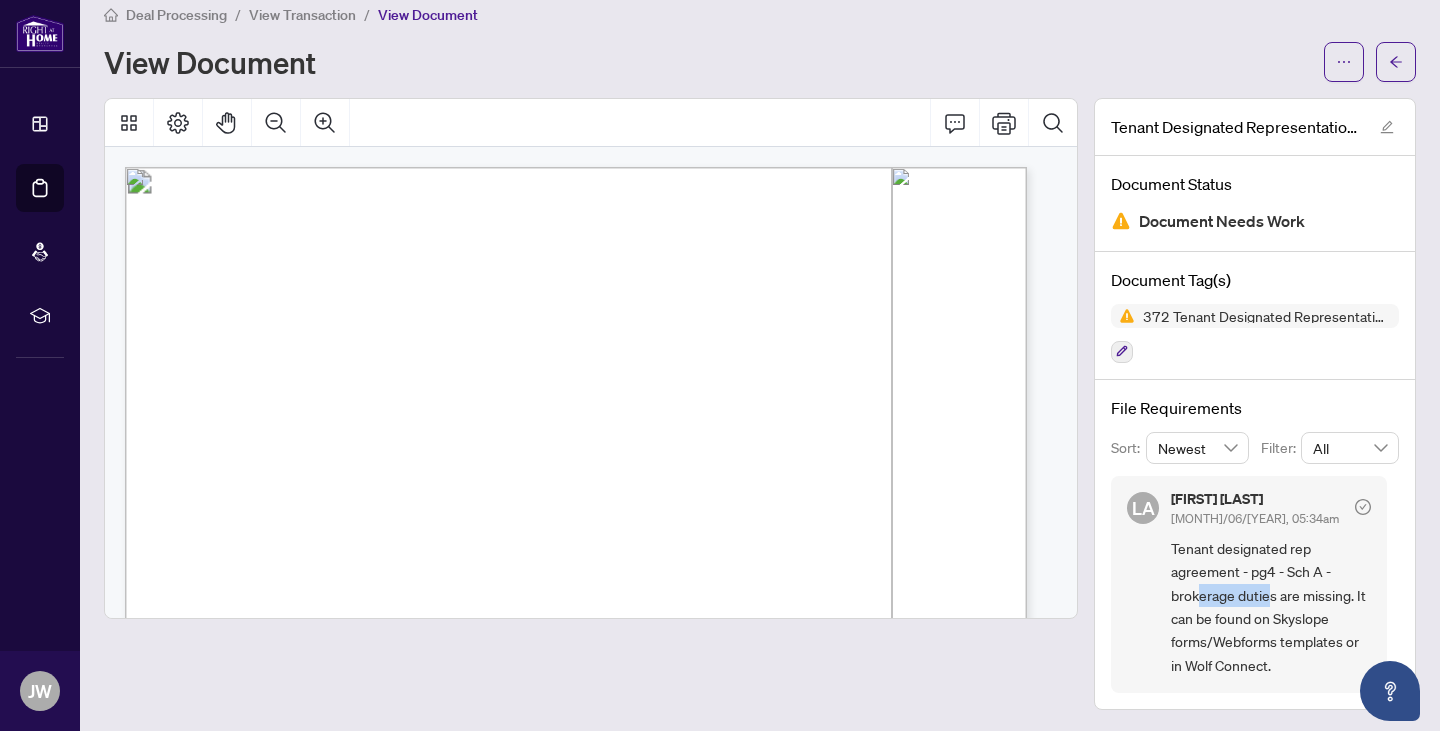 drag, startPoint x: 1185, startPoint y: 586, endPoint x: 1253, endPoint y: 591, distance: 68.18358 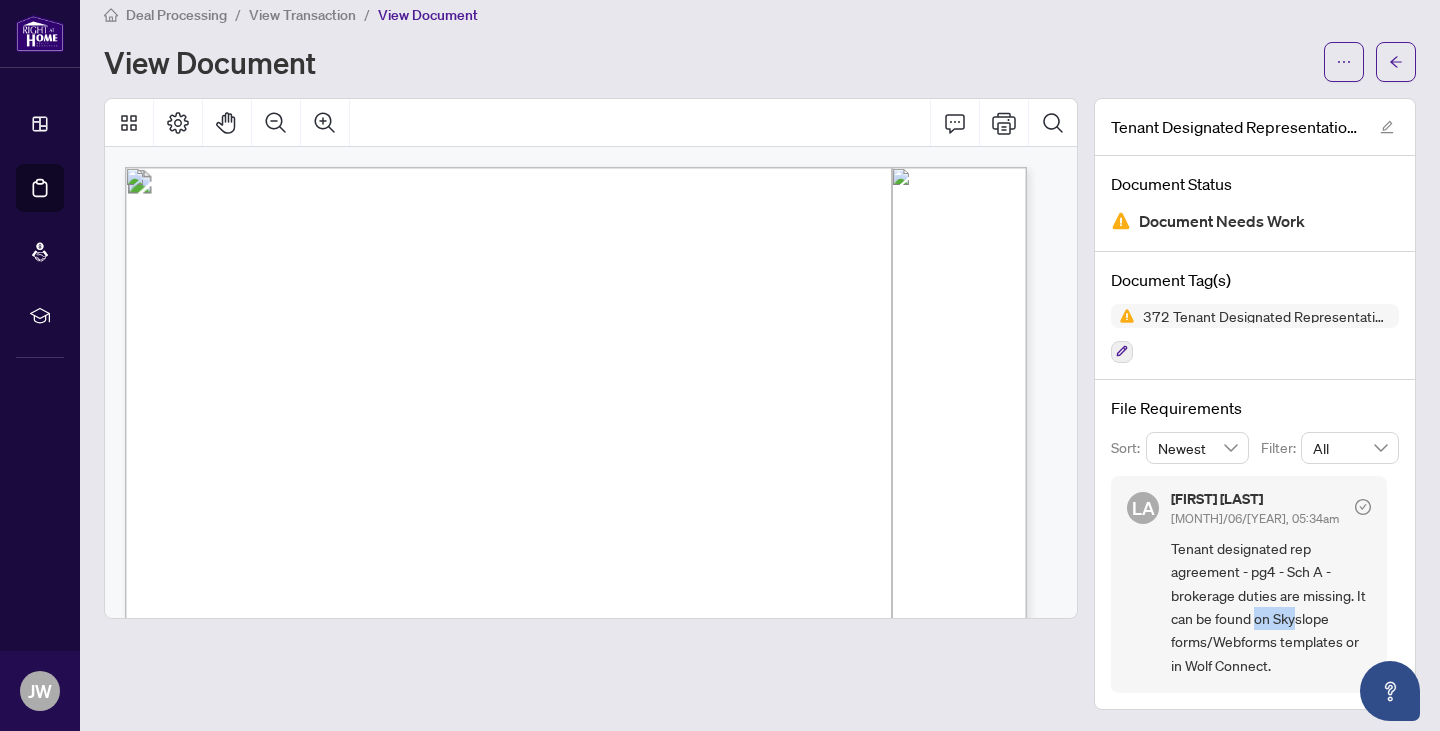 drag, startPoint x: 1238, startPoint y: 617, endPoint x: 1280, endPoint y: 620, distance: 42.107006 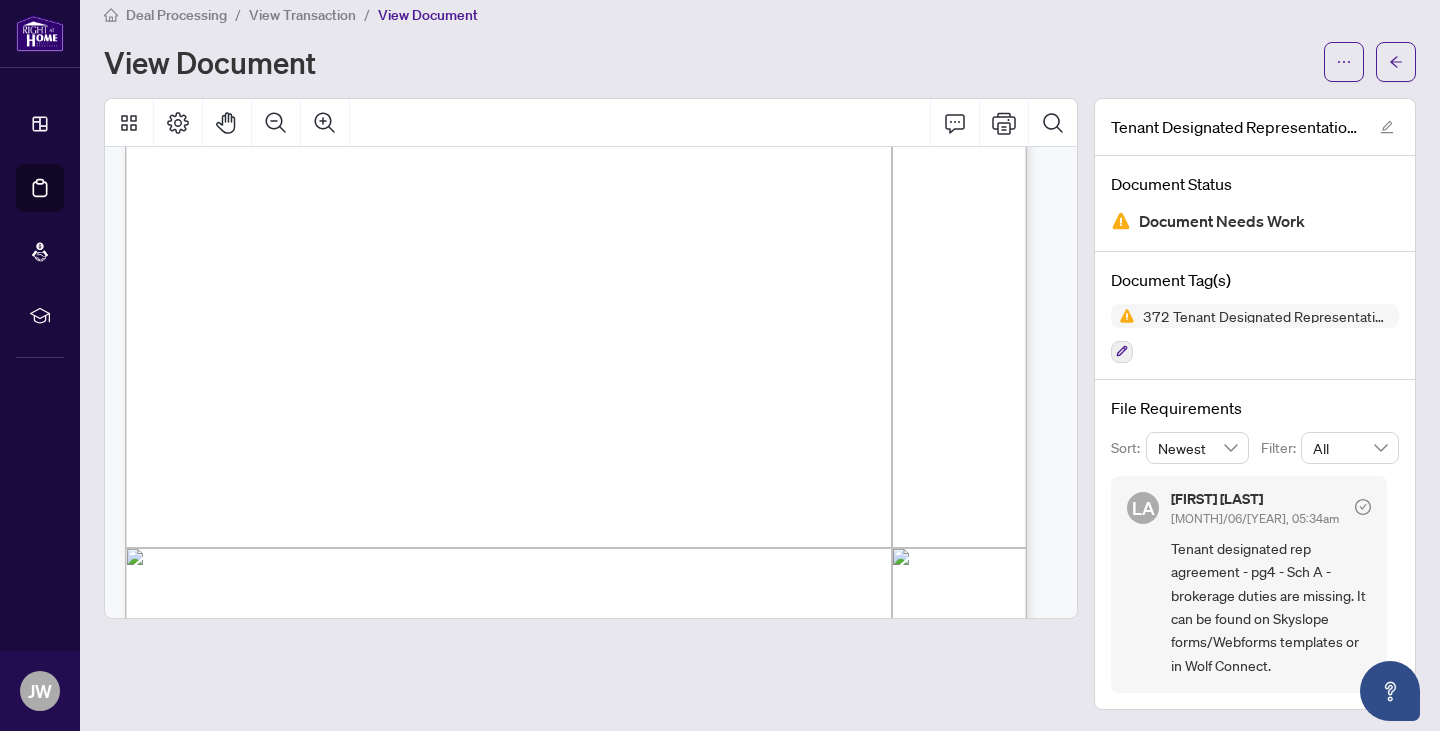scroll, scrollTop: 500, scrollLeft: 0, axis: vertical 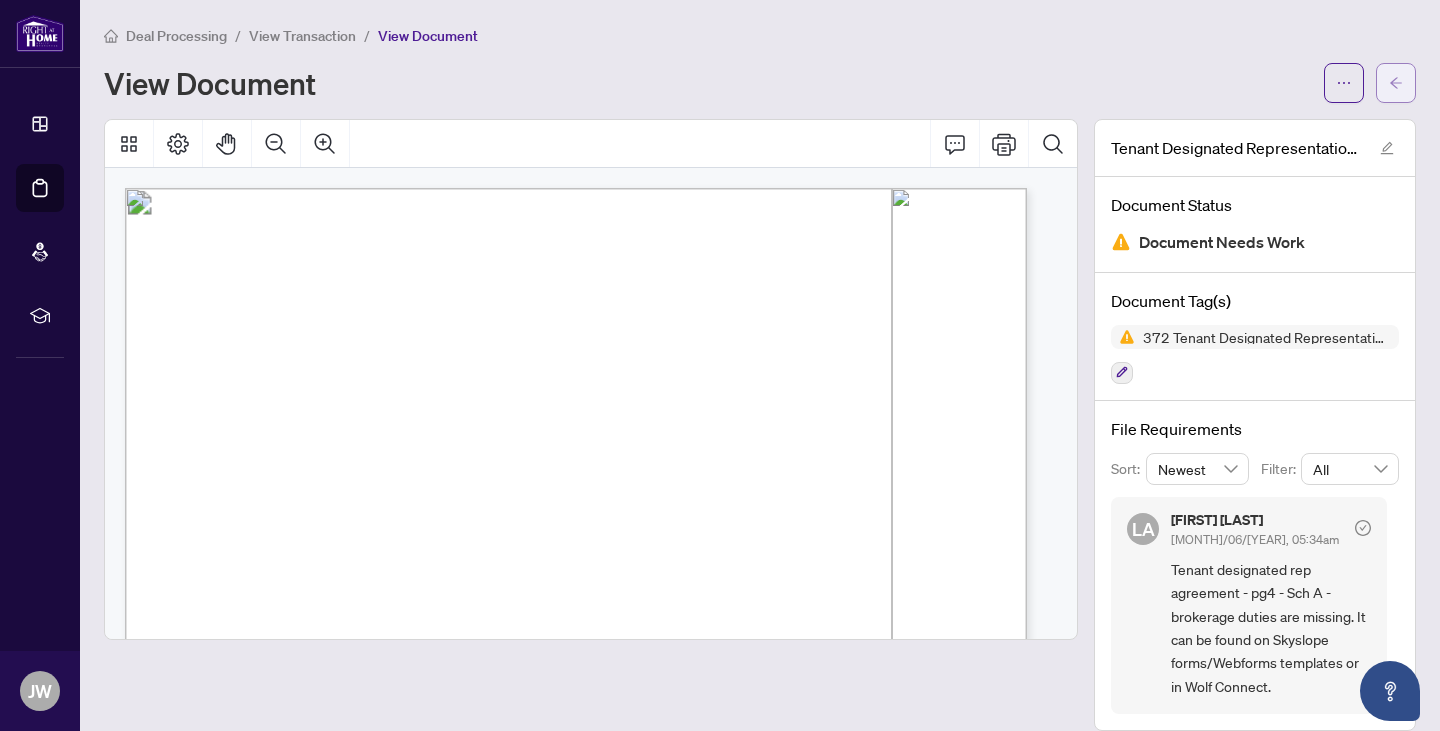 click at bounding box center (1396, 83) 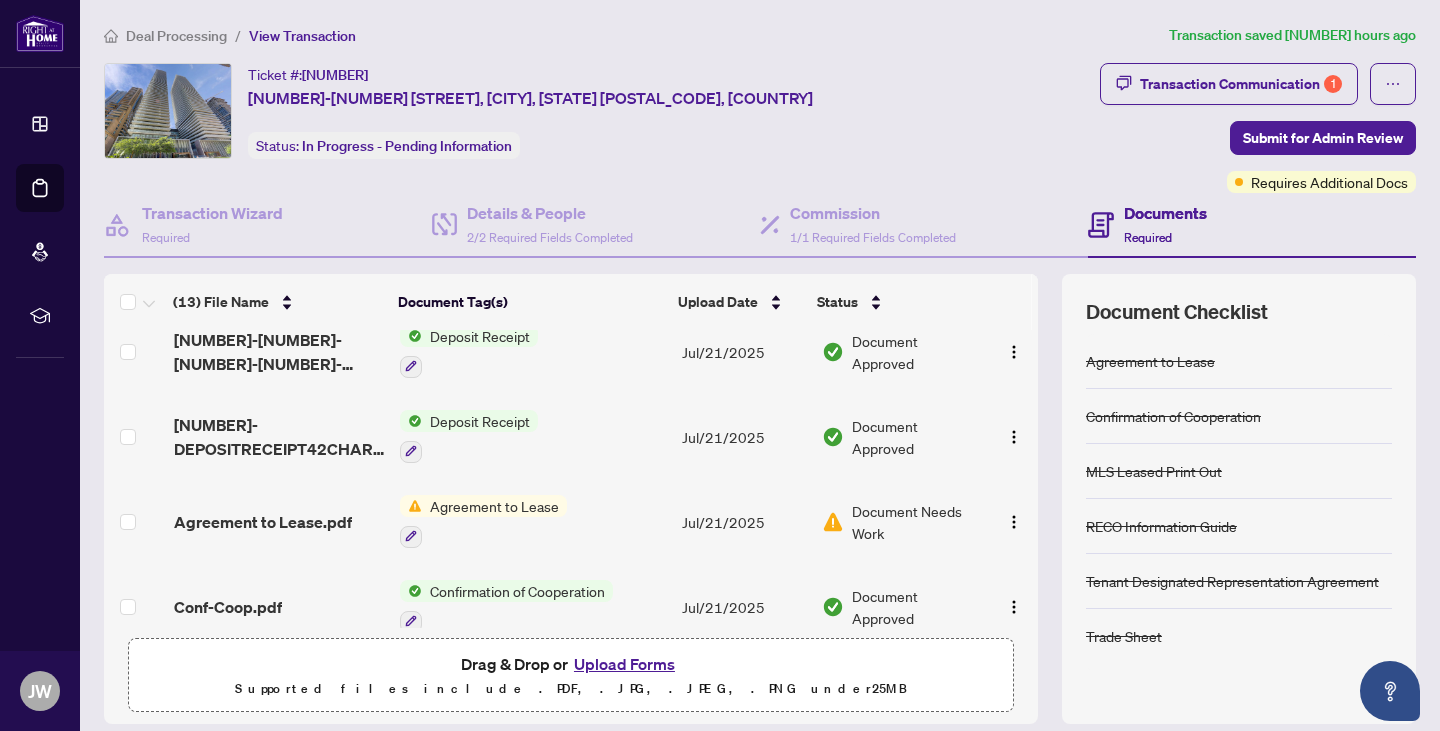 scroll, scrollTop: 500, scrollLeft: 0, axis: vertical 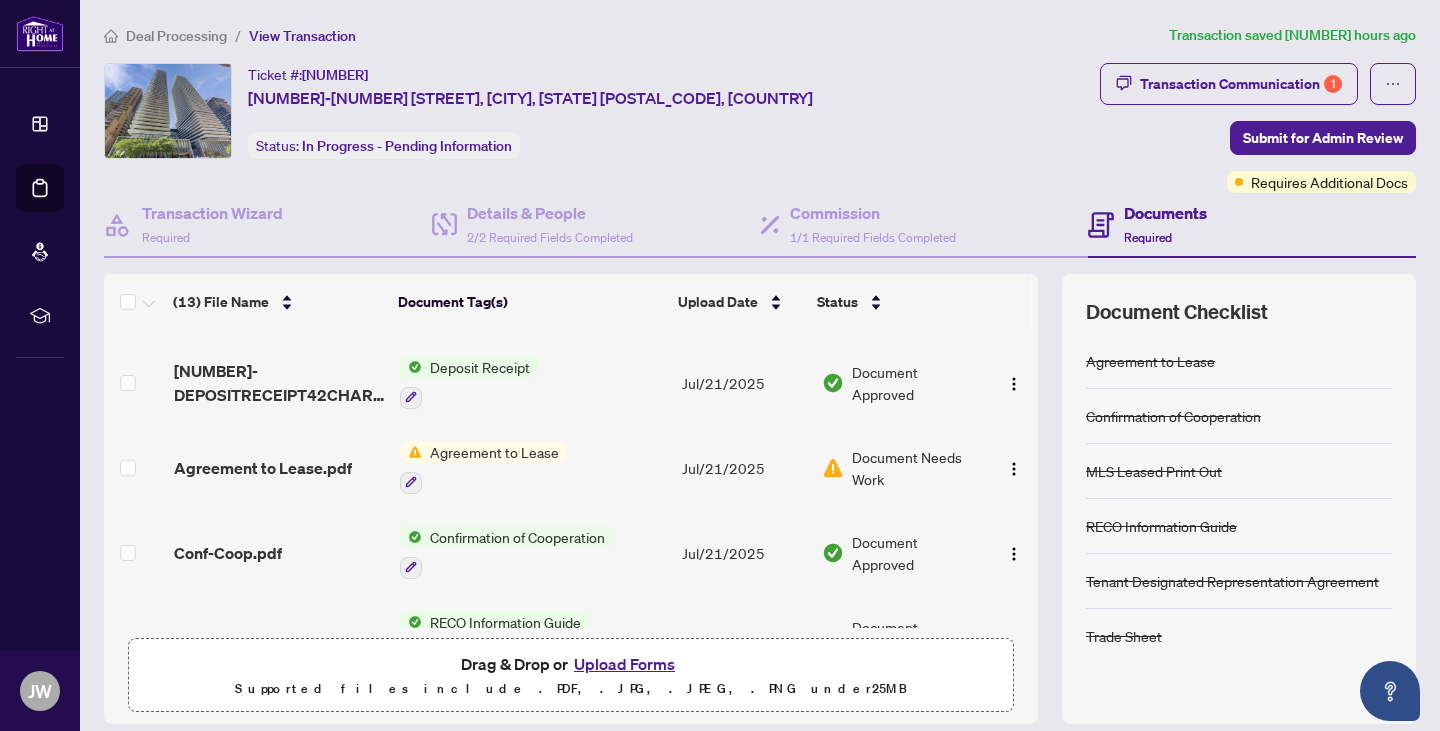 click on "Jul/21/2025" at bounding box center (744, 467) 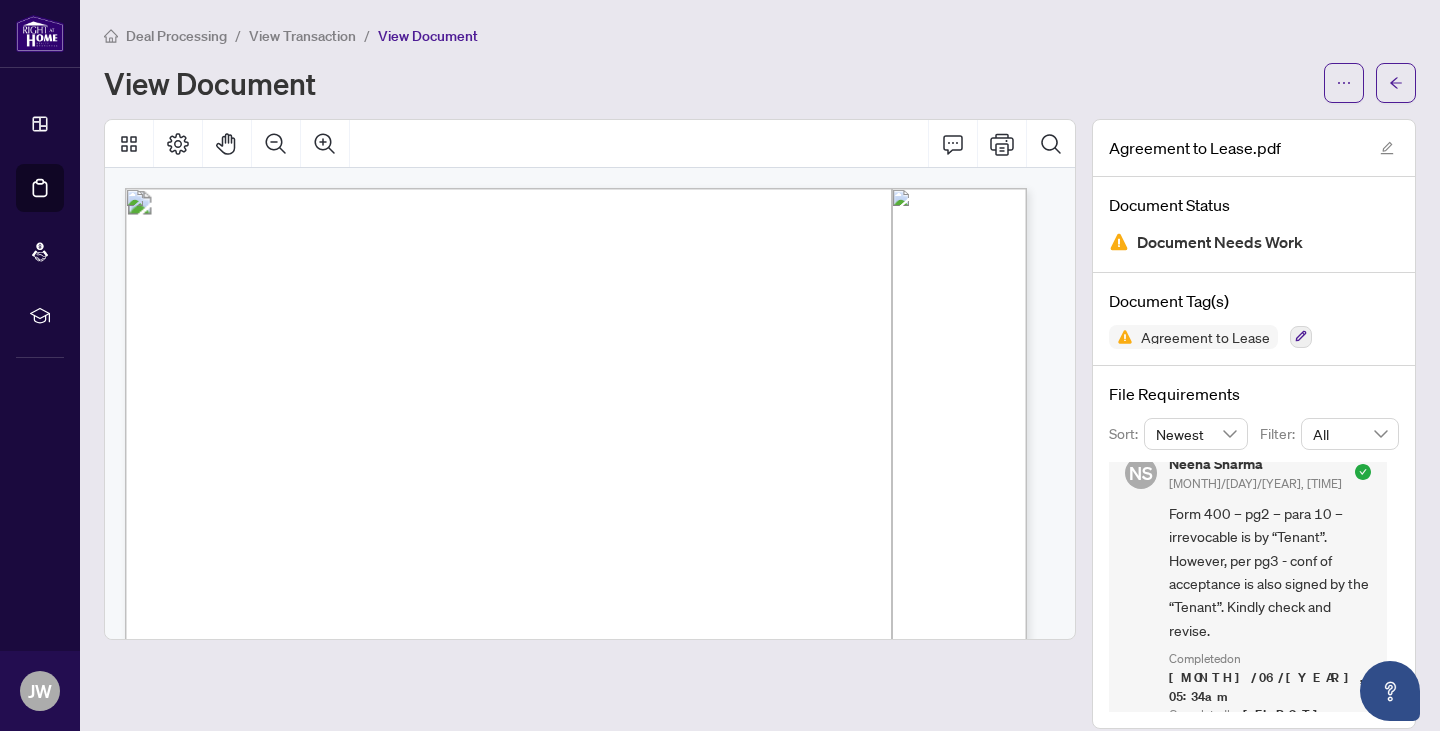 scroll, scrollTop: 31, scrollLeft: 0, axis: vertical 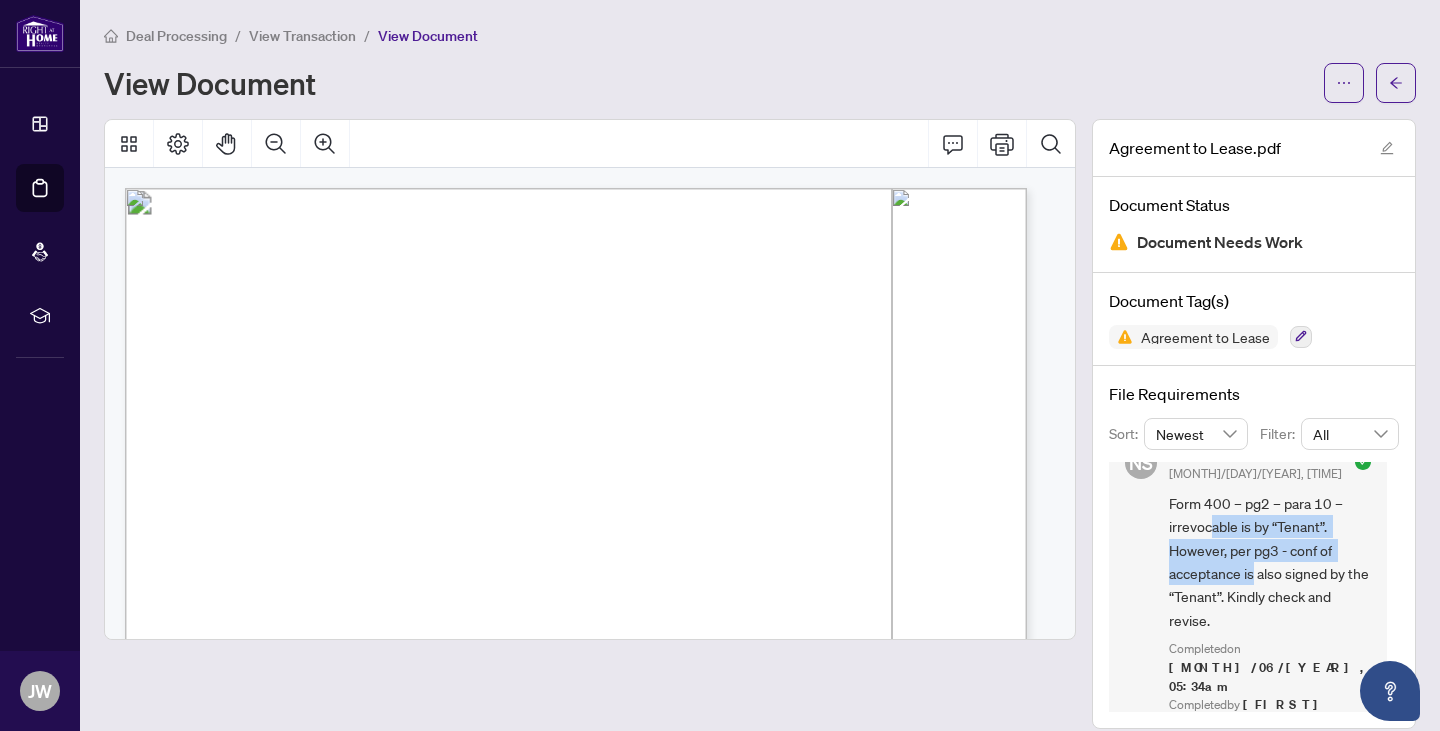 drag, startPoint x: 1196, startPoint y: 534, endPoint x: 1242, endPoint y: 563, distance: 54.378304 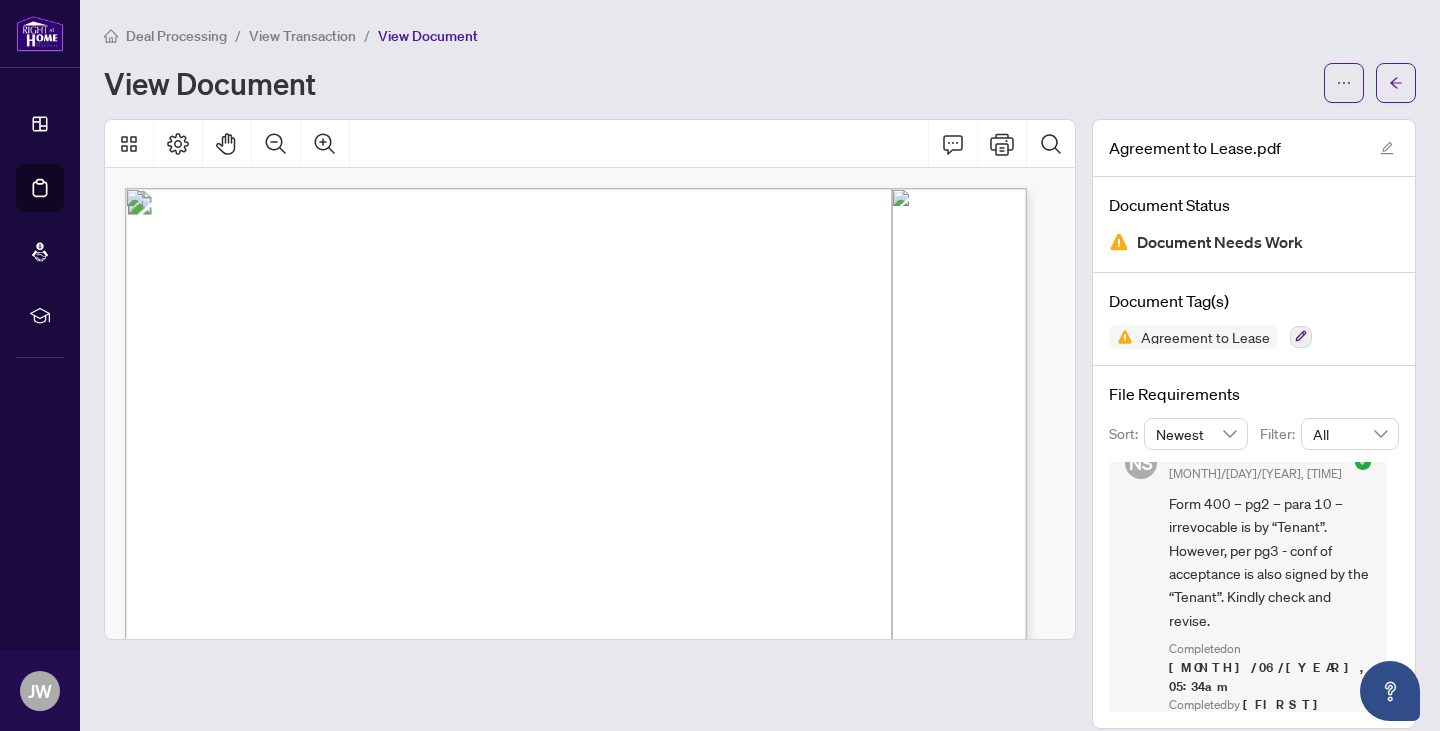 click on "Form 400 – pg2 – para 10 – irrevocable is by “Tenant”. However, per pg3 - conf of acceptance is also signed by the “Tenant”. Kindly check and revise." at bounding box center (1270, 562) 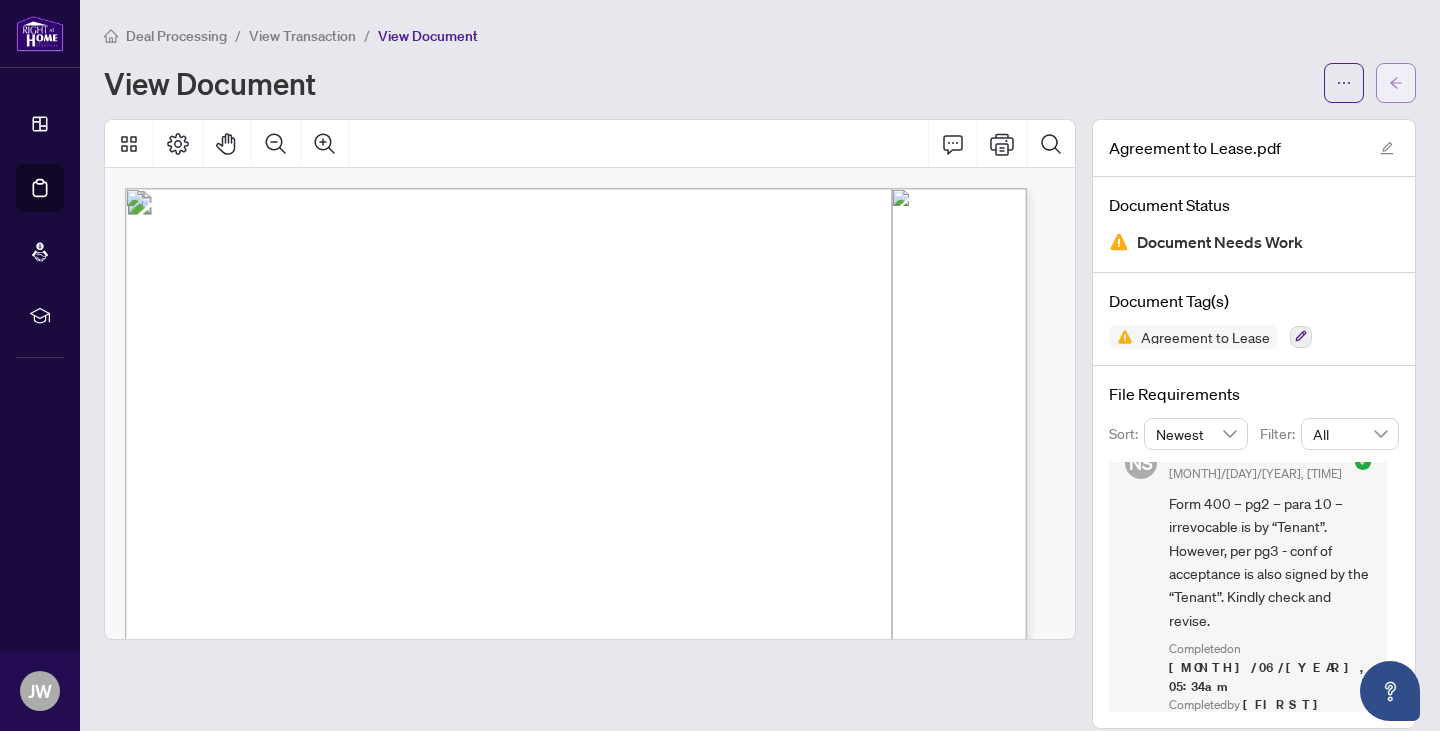 click at bounding box center [1396, 83] 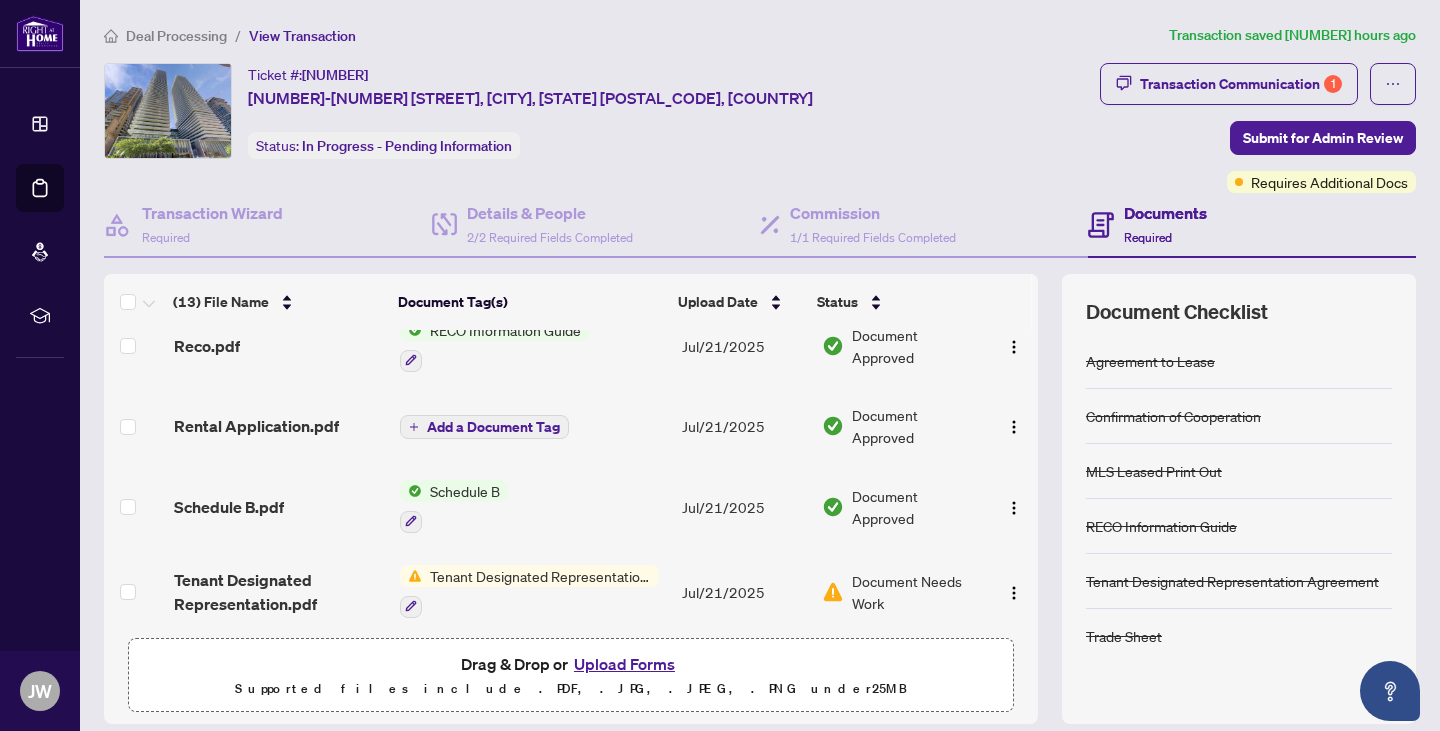 scroll, scrollTop: 793, scrollLeft: 0, axis: vertical 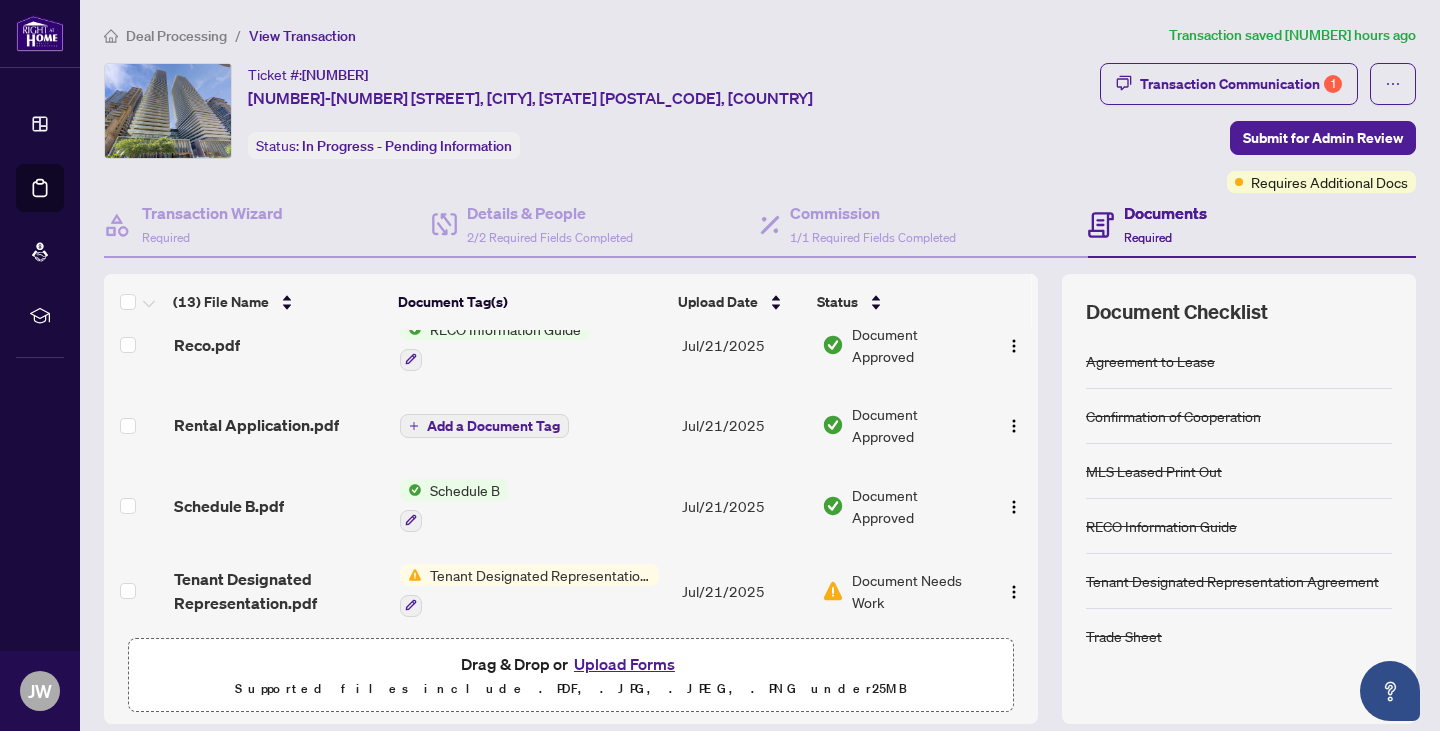 click on "Document Needs Work" at bounding box center [916, 591] 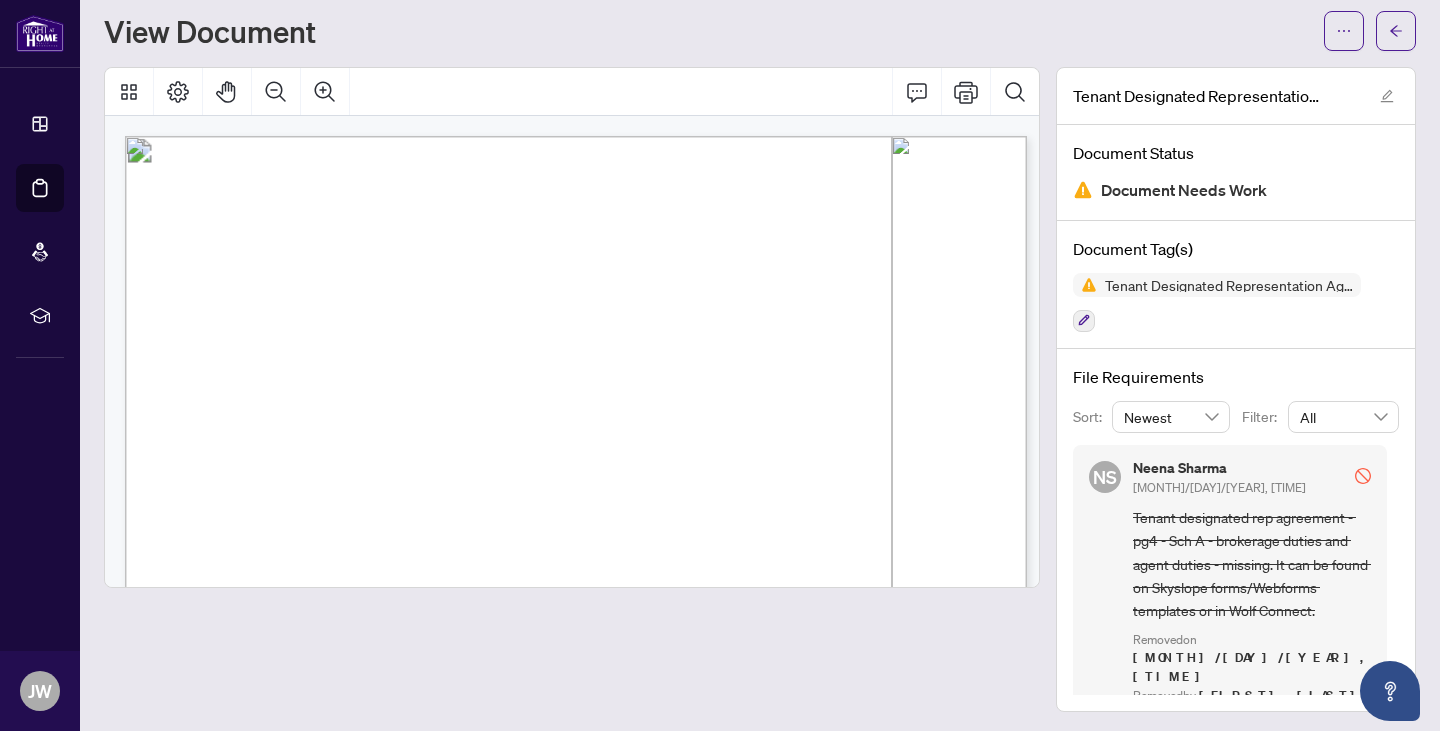 scroll, scrollTop: 54, scrollLeft: 0, axis: vertical 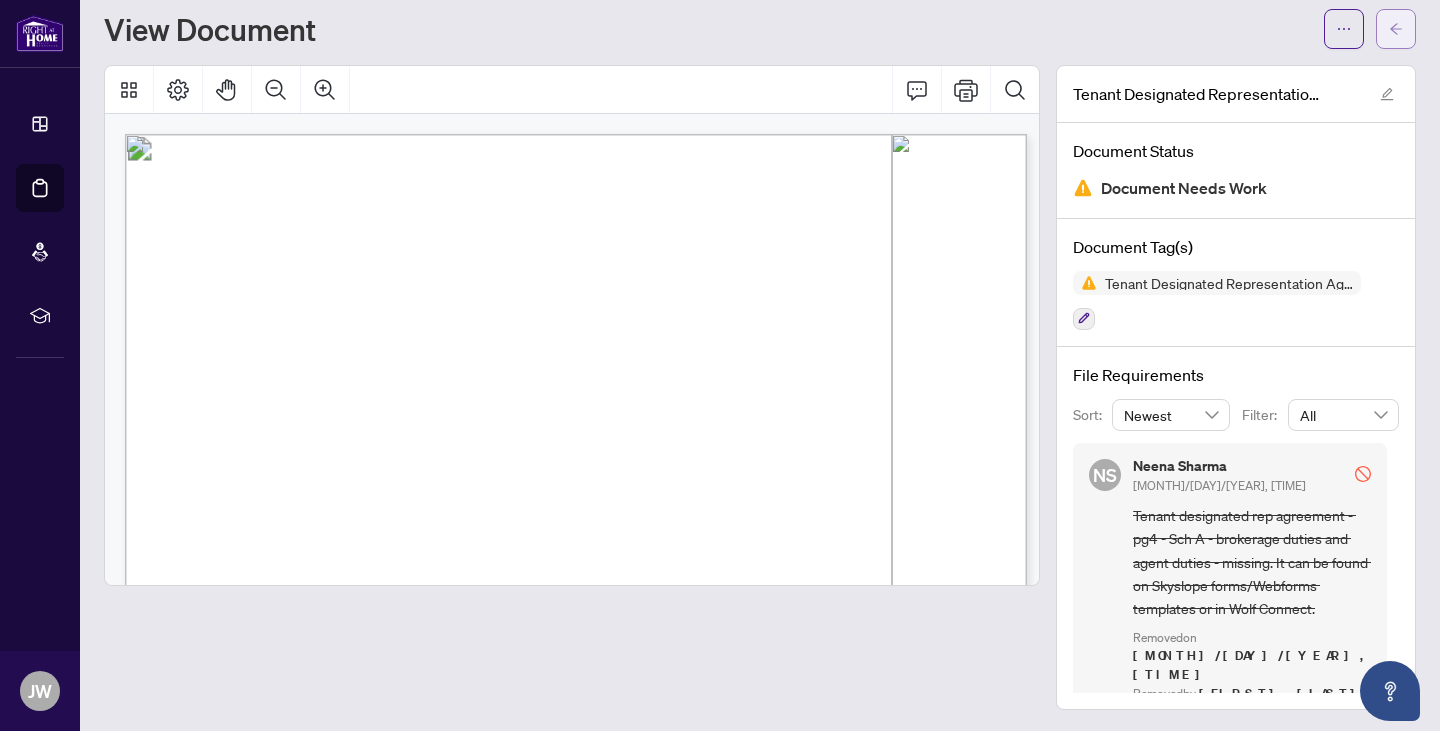 click at bounding box center (1396, 29) 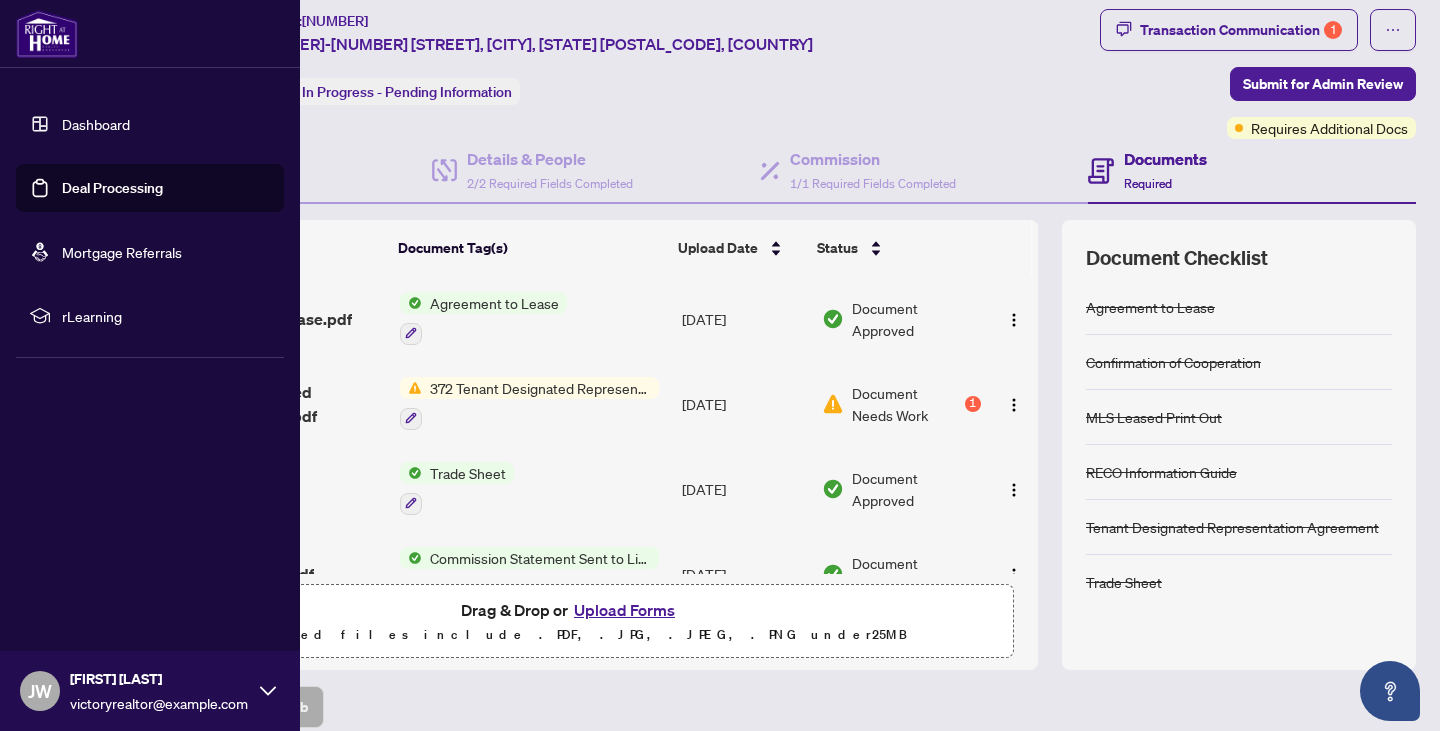click on "Dashboard" at bounding box center [96, 124] 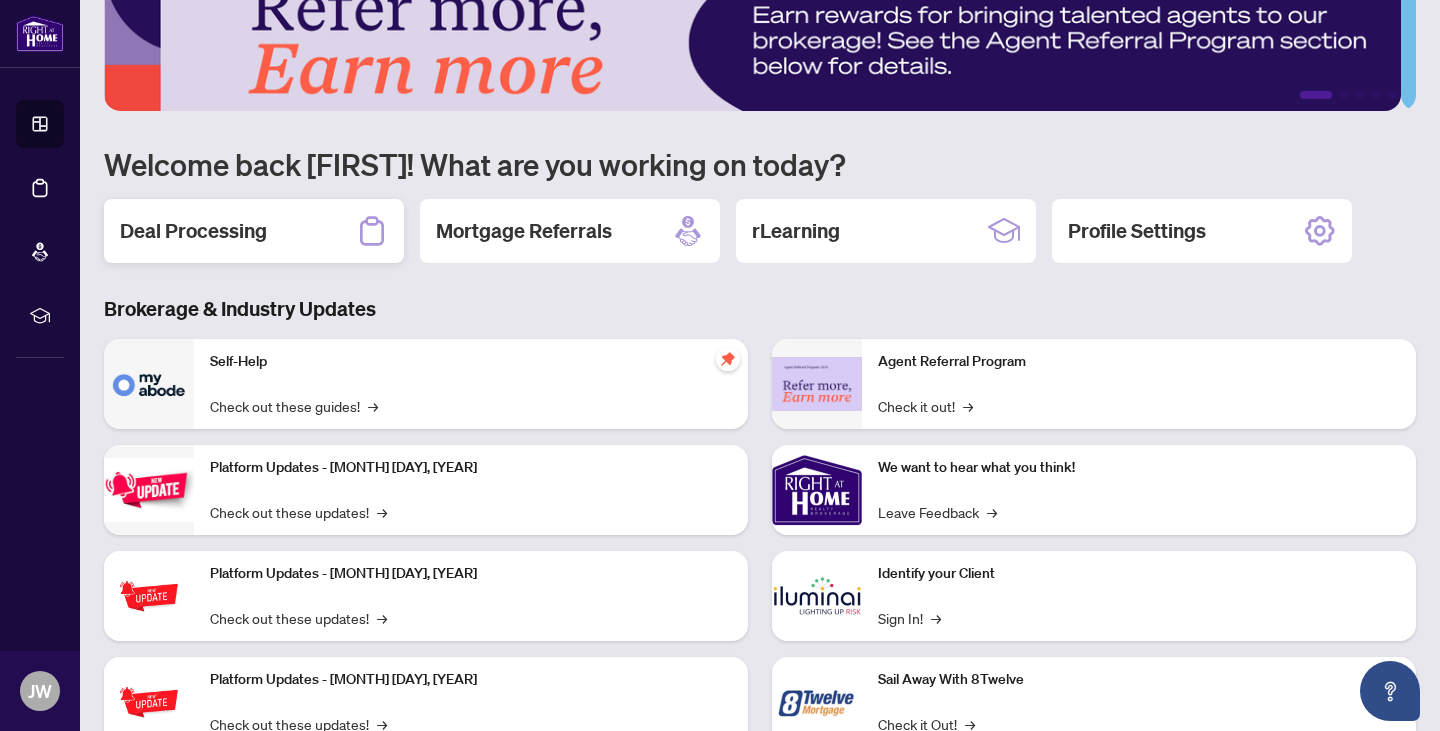 click on "Deal Processing" at bounding box center [254, 231] 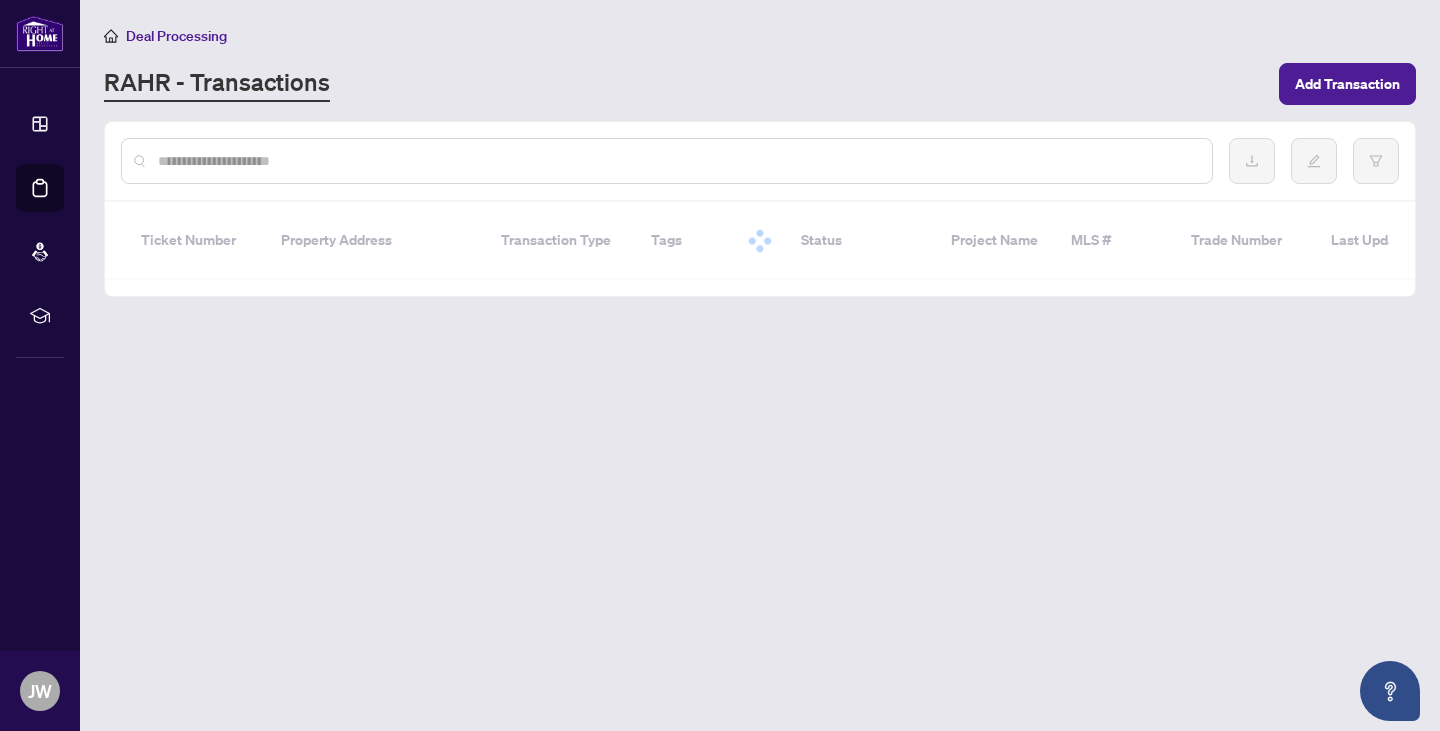 scroll, scrollTop: 0, scrollLeft: 0, axis: both 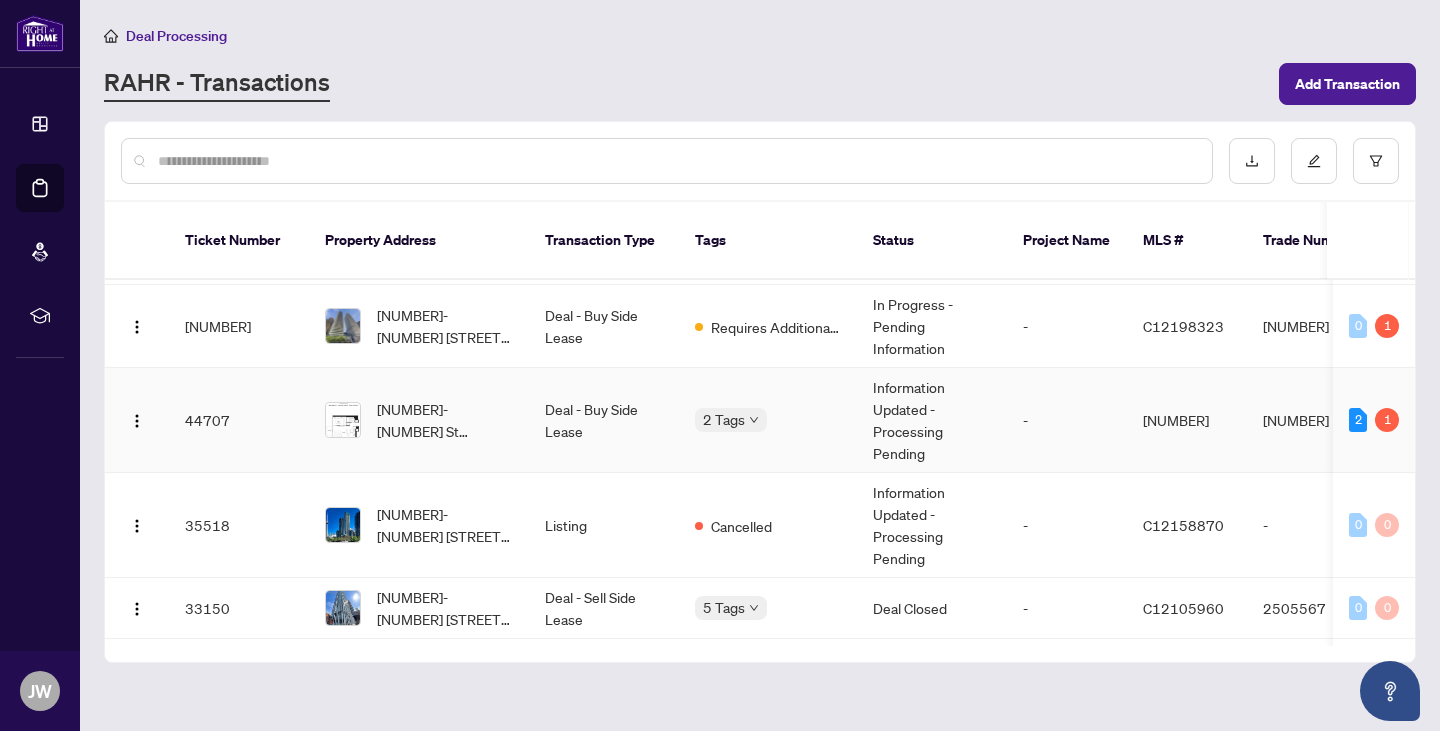 click on "[NUMBER]-[NUMBER] St Nicholas St, [CITY], [STATE], Canada" at bounding box center (445, 420) 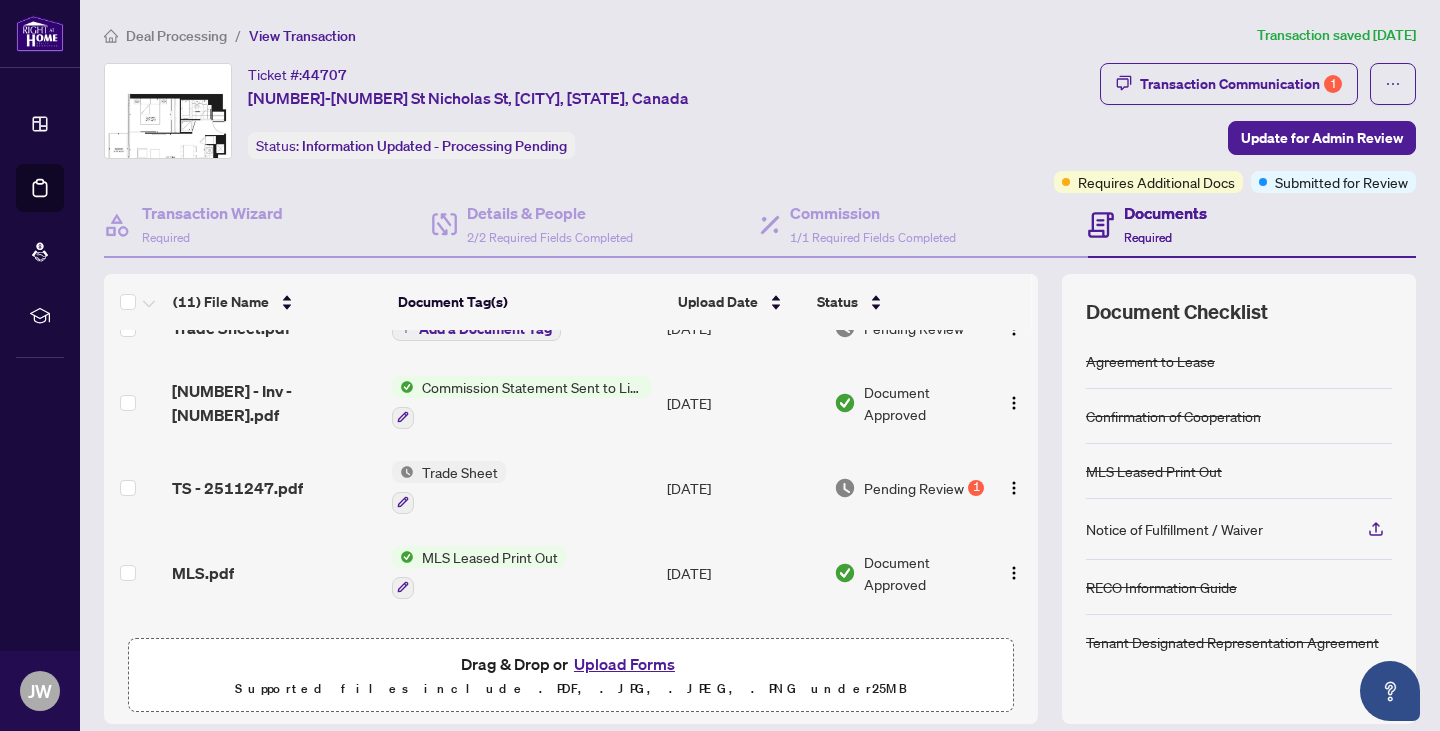 scroll, scrollTop: 13, scrollLeft: 0, axis: vertical 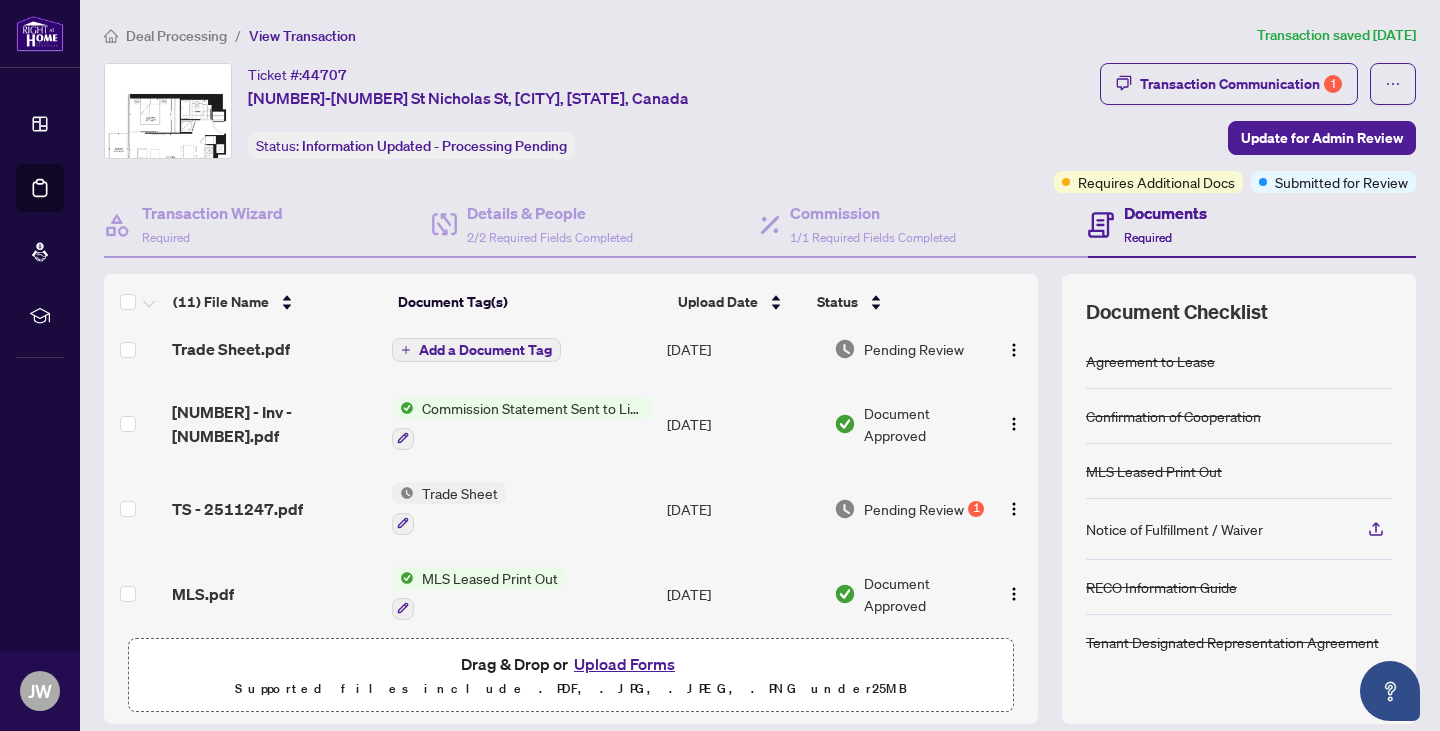 click on "Pending Review 1" at bounding box center [911, 508] 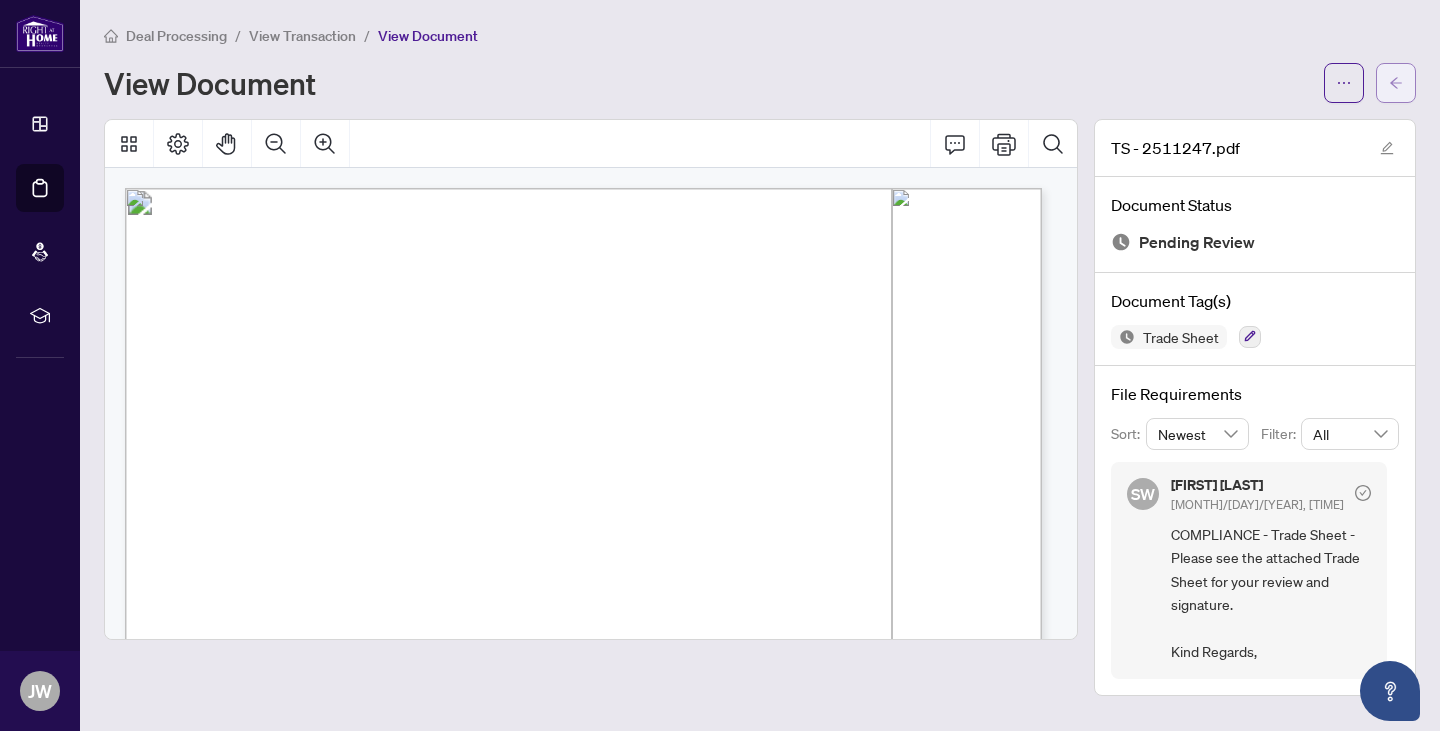 click at bounding box center [1396, 83] 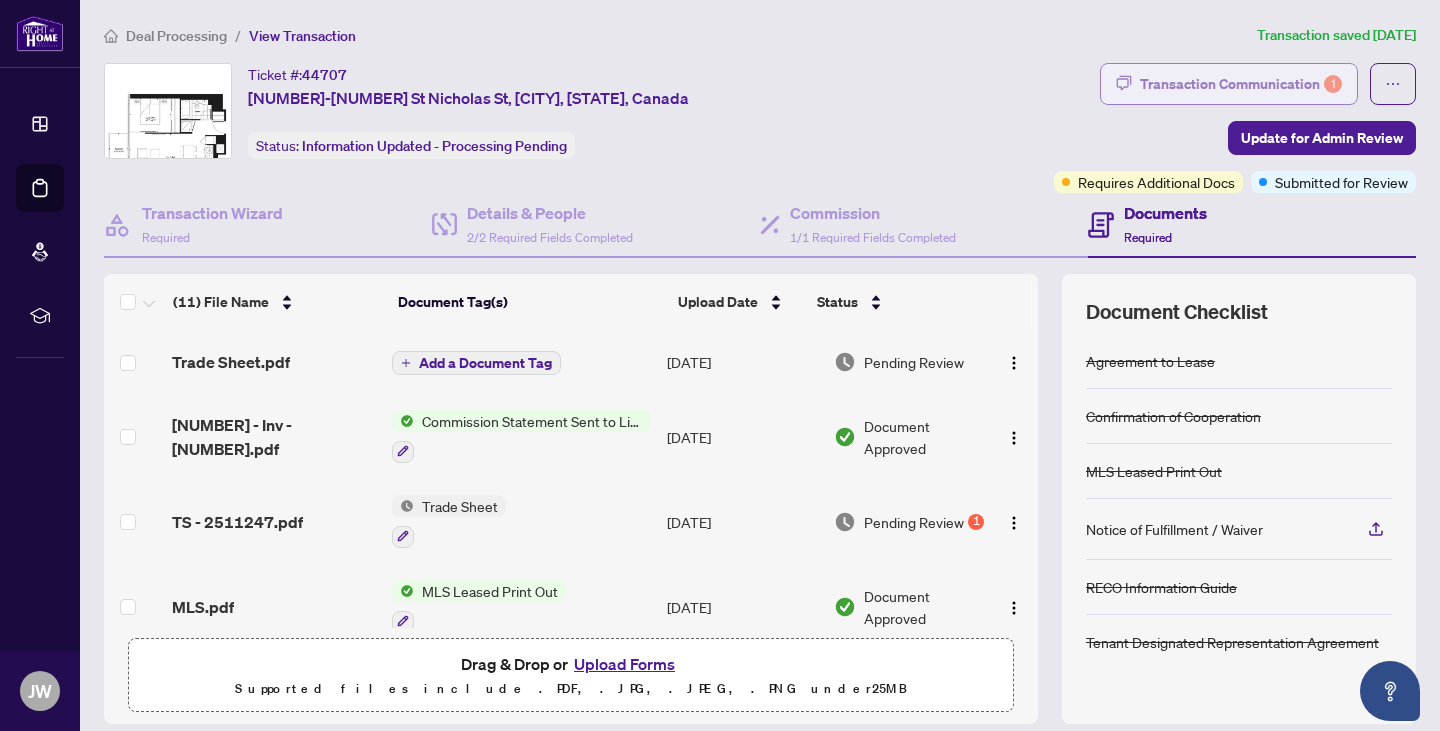 click on "Transaction Communication 1" at bounding box center [1241, 84] 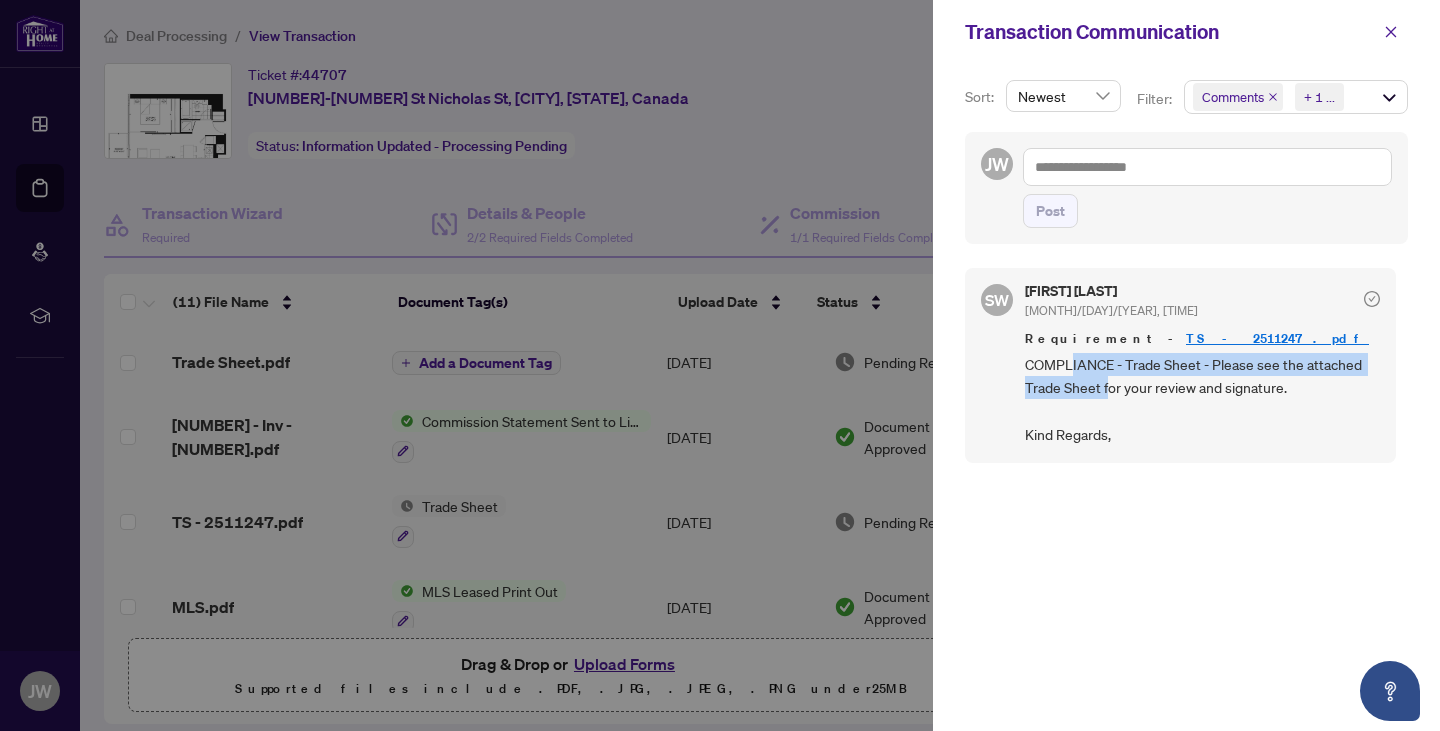 drag, startPoint x: 1071, startPoint y: 366, endPoint x: 1110, endPoint y: 395, distance: 48.60041 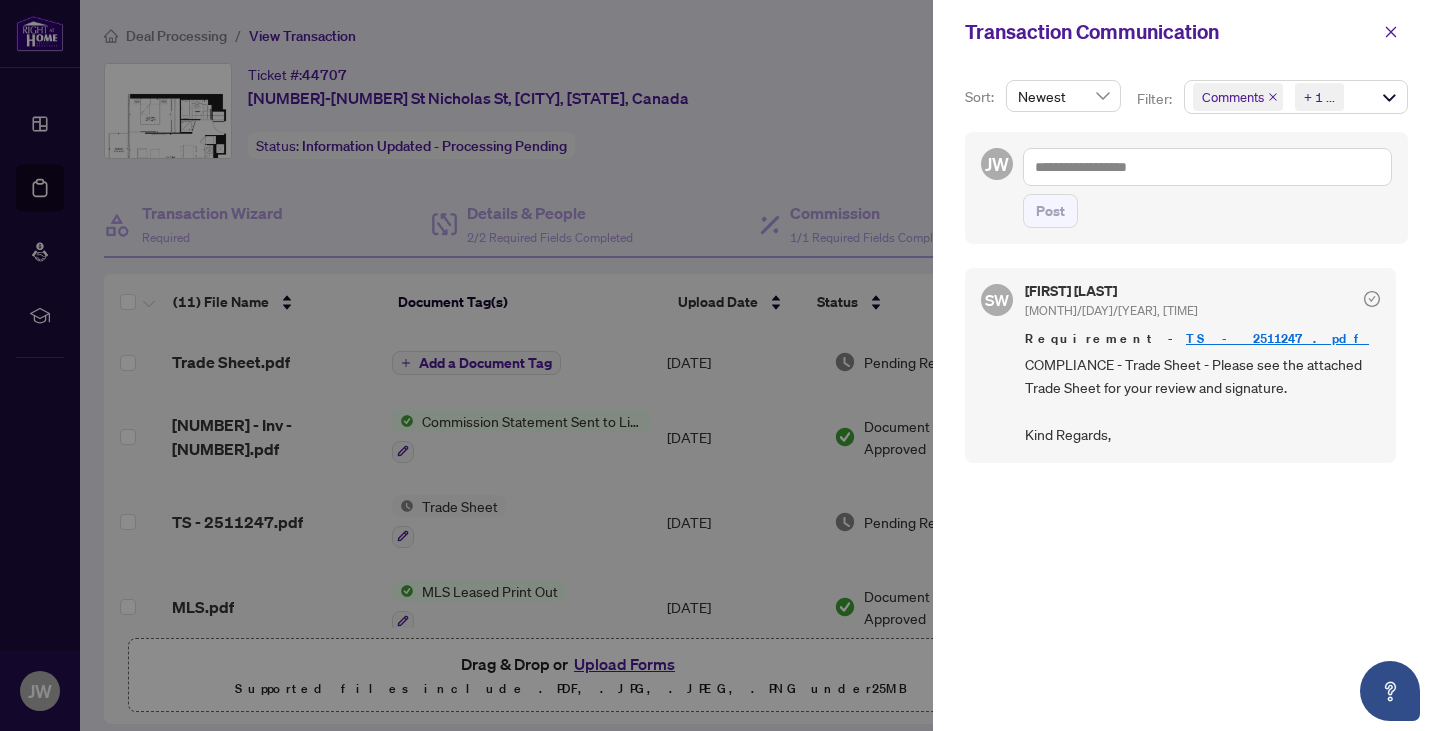 click on "COMPLIANCE - Trade Sheet - Please see the attached Trade Sheet for your review and signature.
Kind Regards," at bounding box center [1202, 400] 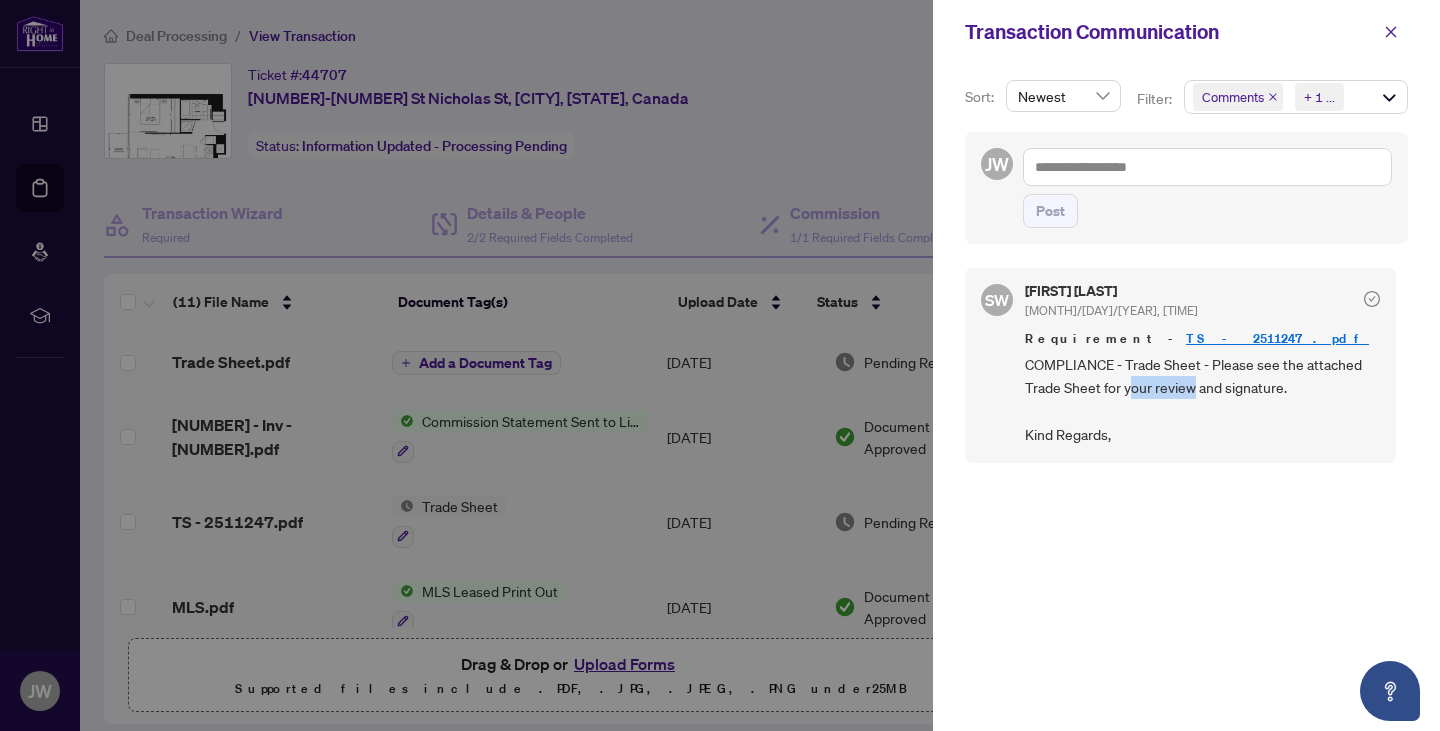 drag, startPoint x: 1143, startPoint y: 390, endPoint x: 1189, endPoint y: 395, distance: 46.270943 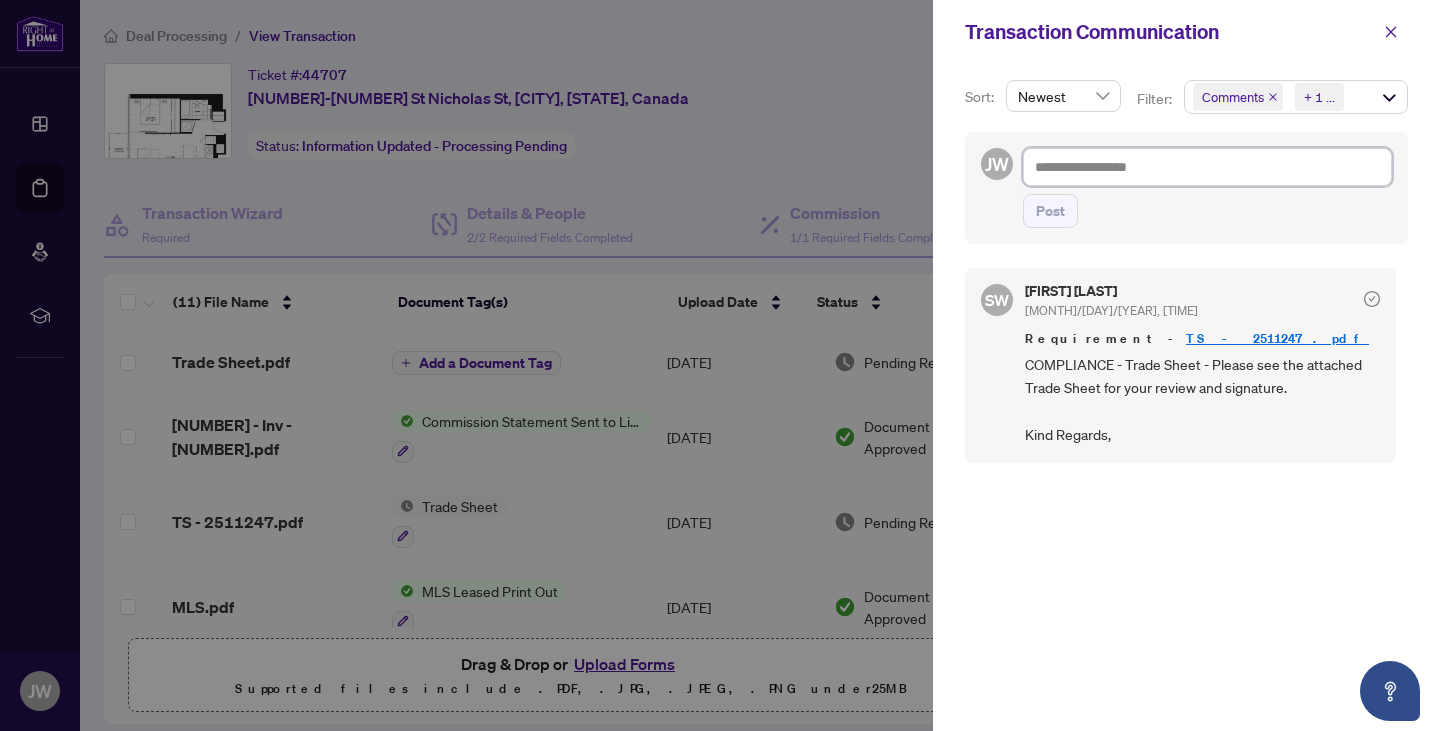 click at bounding box center [1207, 167] 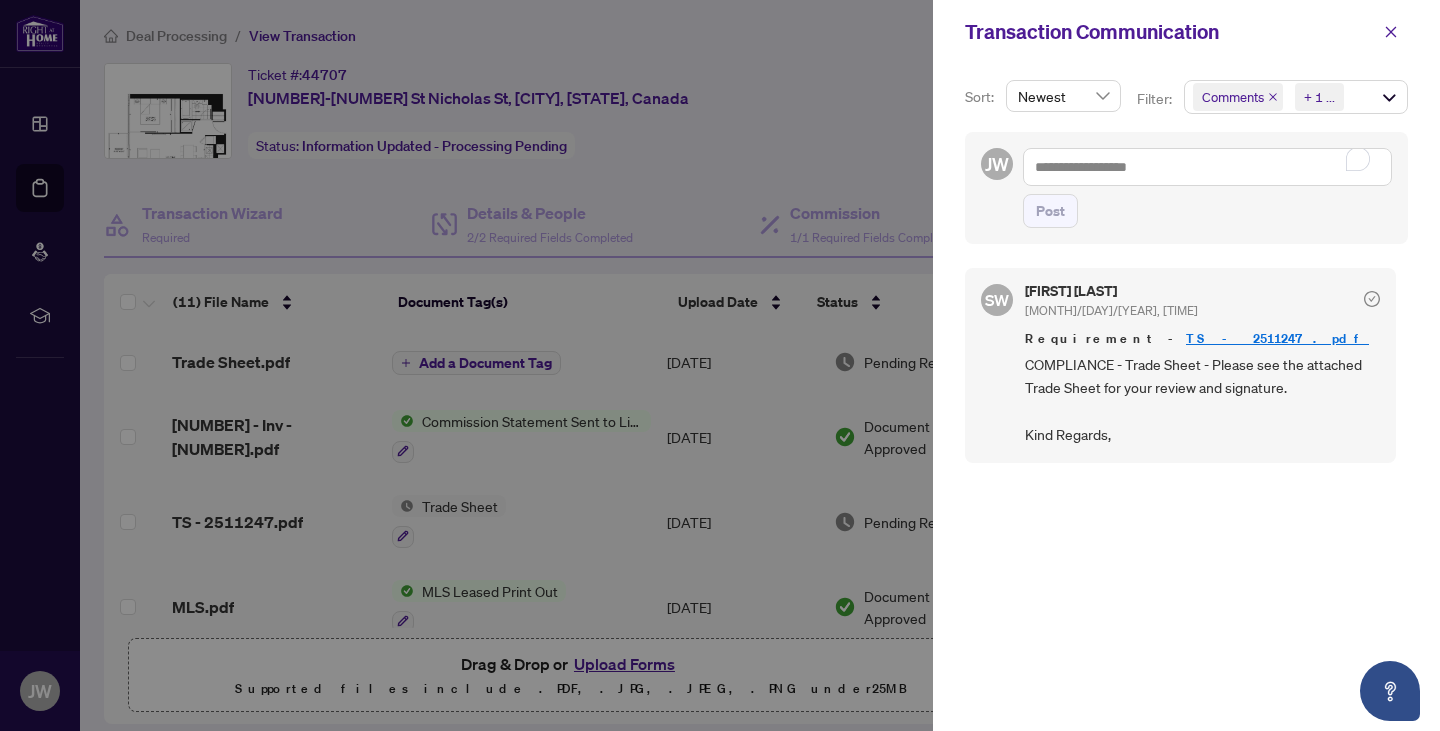 click on "SW [LAST] [DATE], [TIME] Requirement    -  TS - [NUMBER].pdf COMPLIANCE - Trade Sheet - Please see the attached Trade Sheet for your review and signature.
Kind Regards," at bounding box center [1186, 487] 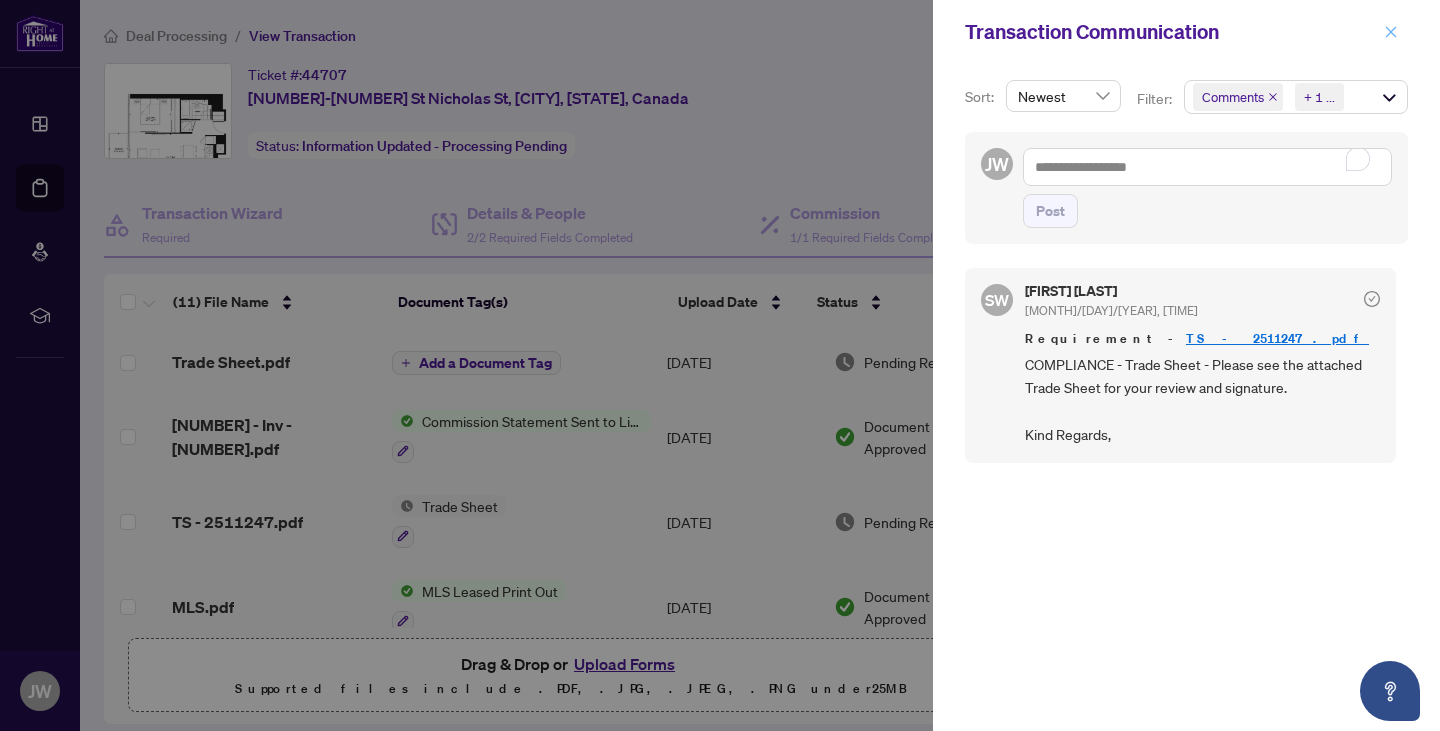 click 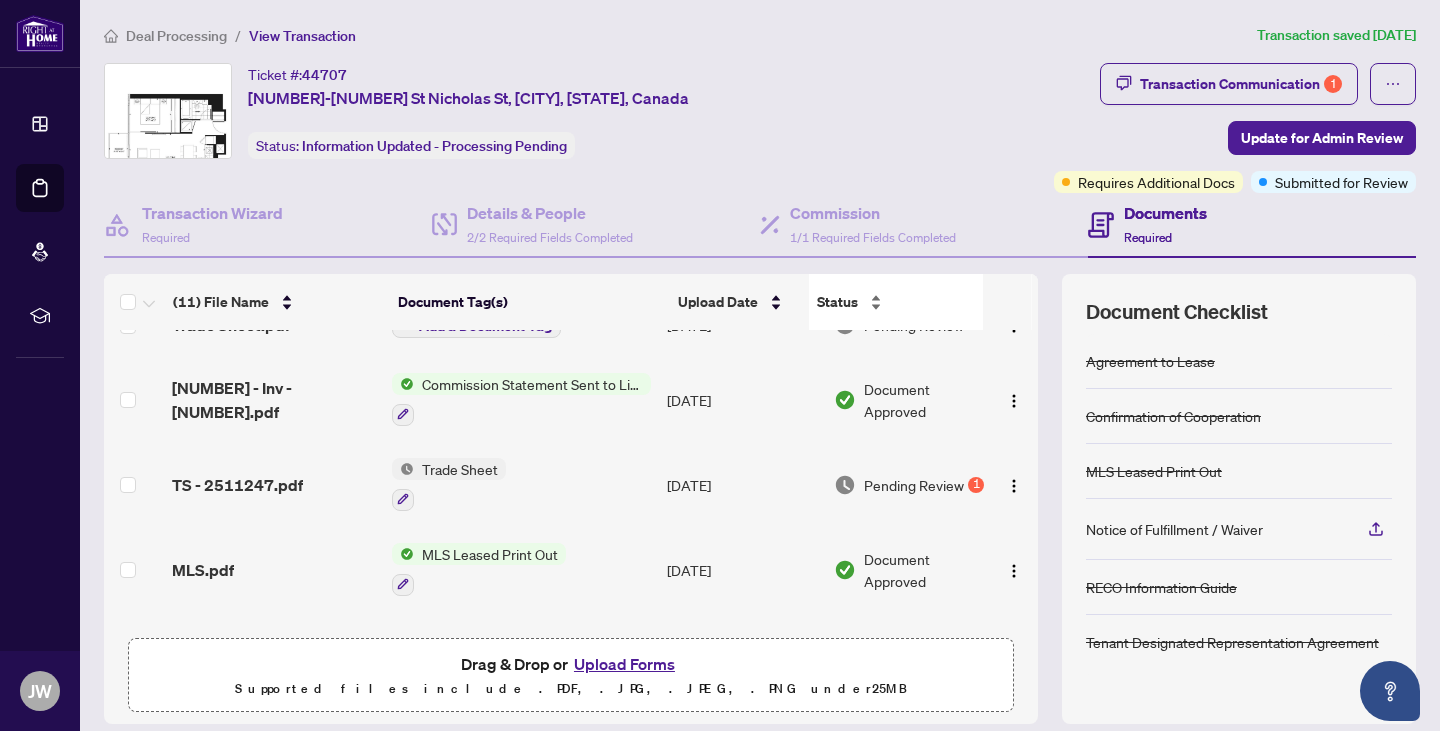 scroll, scrollTop: 0, scrollLeft: 0, axis: both 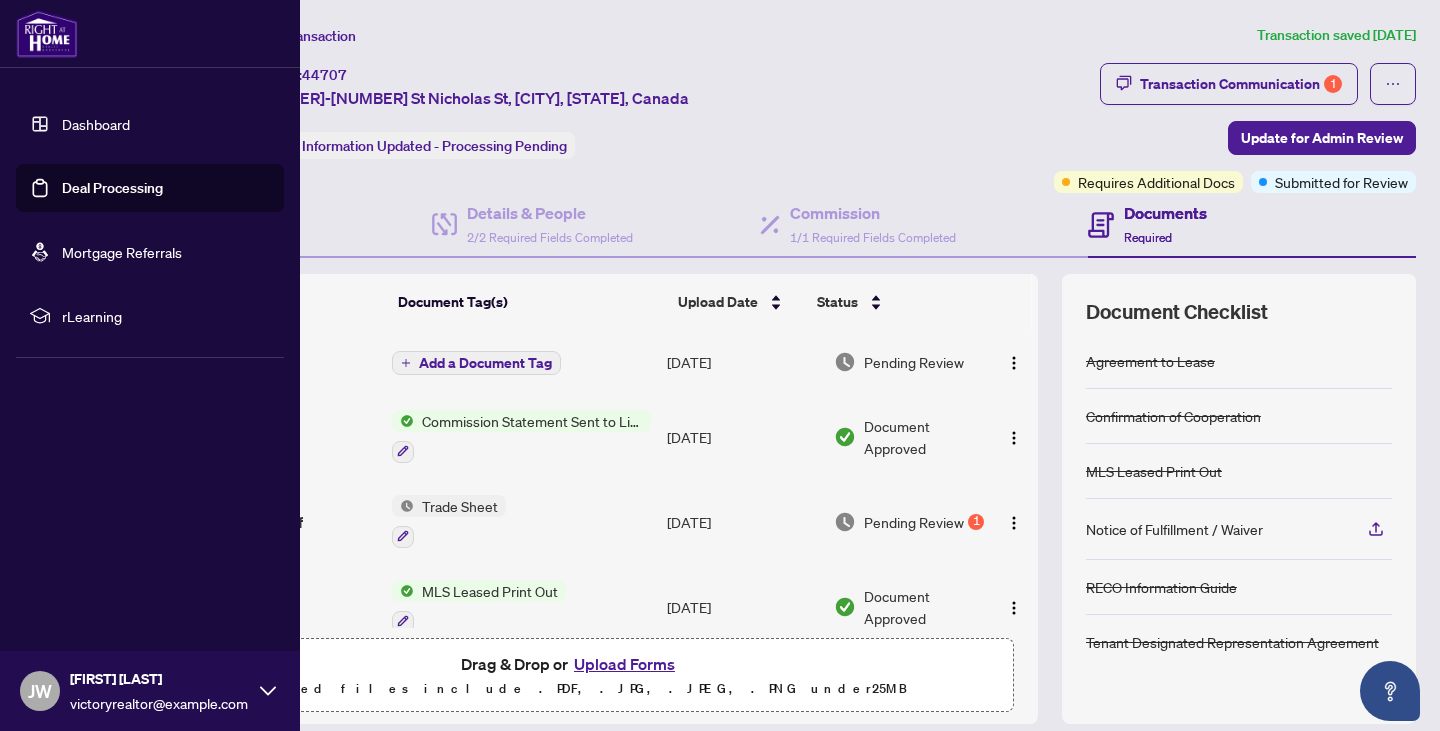 click on "Dashboard" at bounding box center (96, 124) 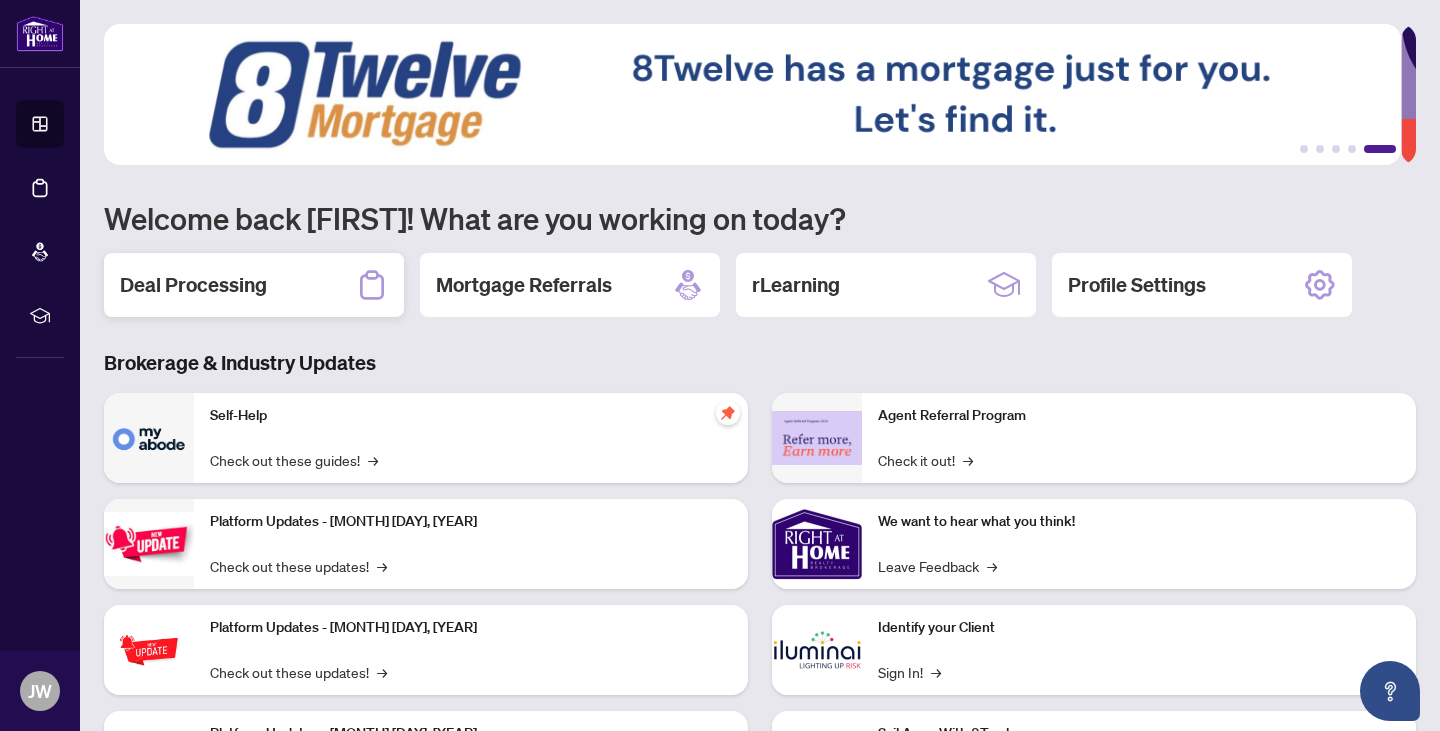 click on "Deal Processing" at bounding box center (254, 285) 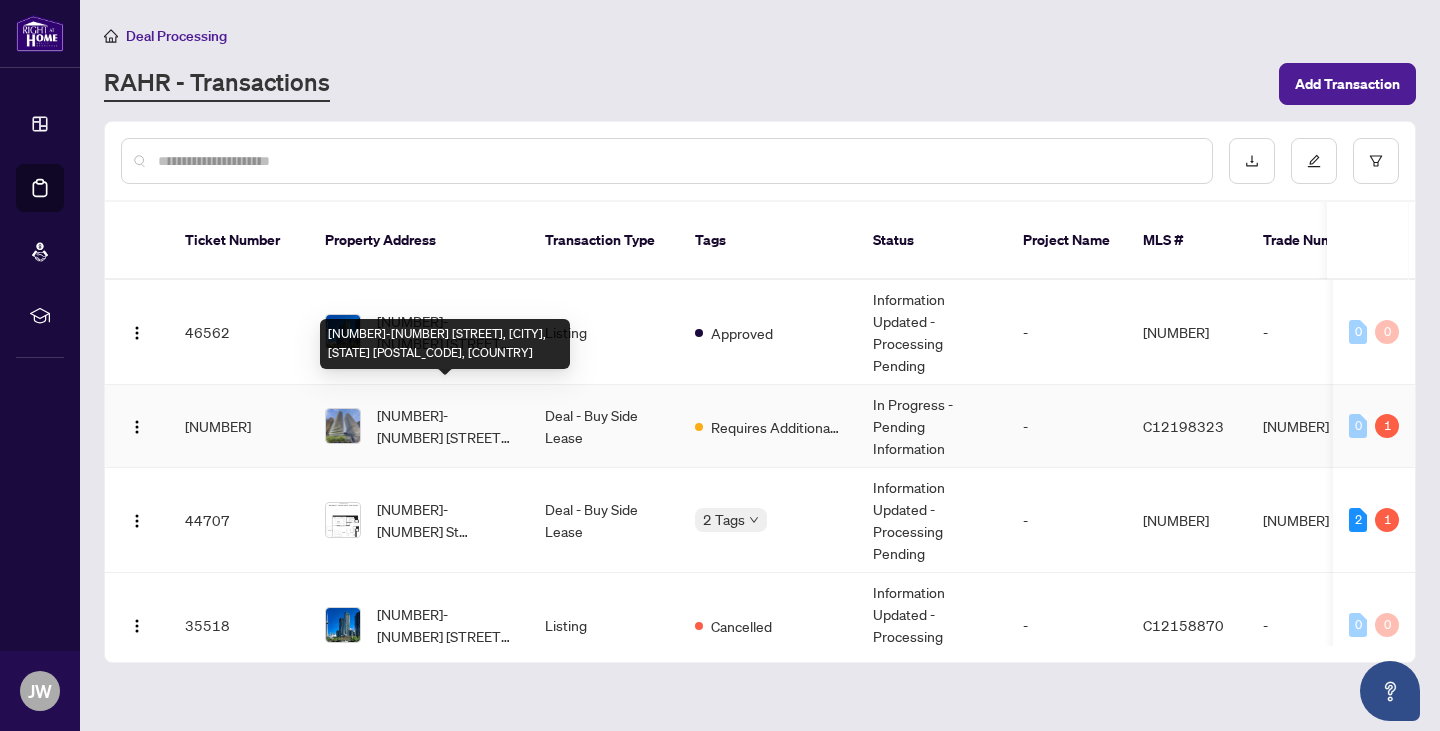 click on "[NUMBER]-[NUMBER] [STREET], [CITY], [STATE] [POSTAL_CODE], [COUNTRY]" at bounding box center [445, 426] 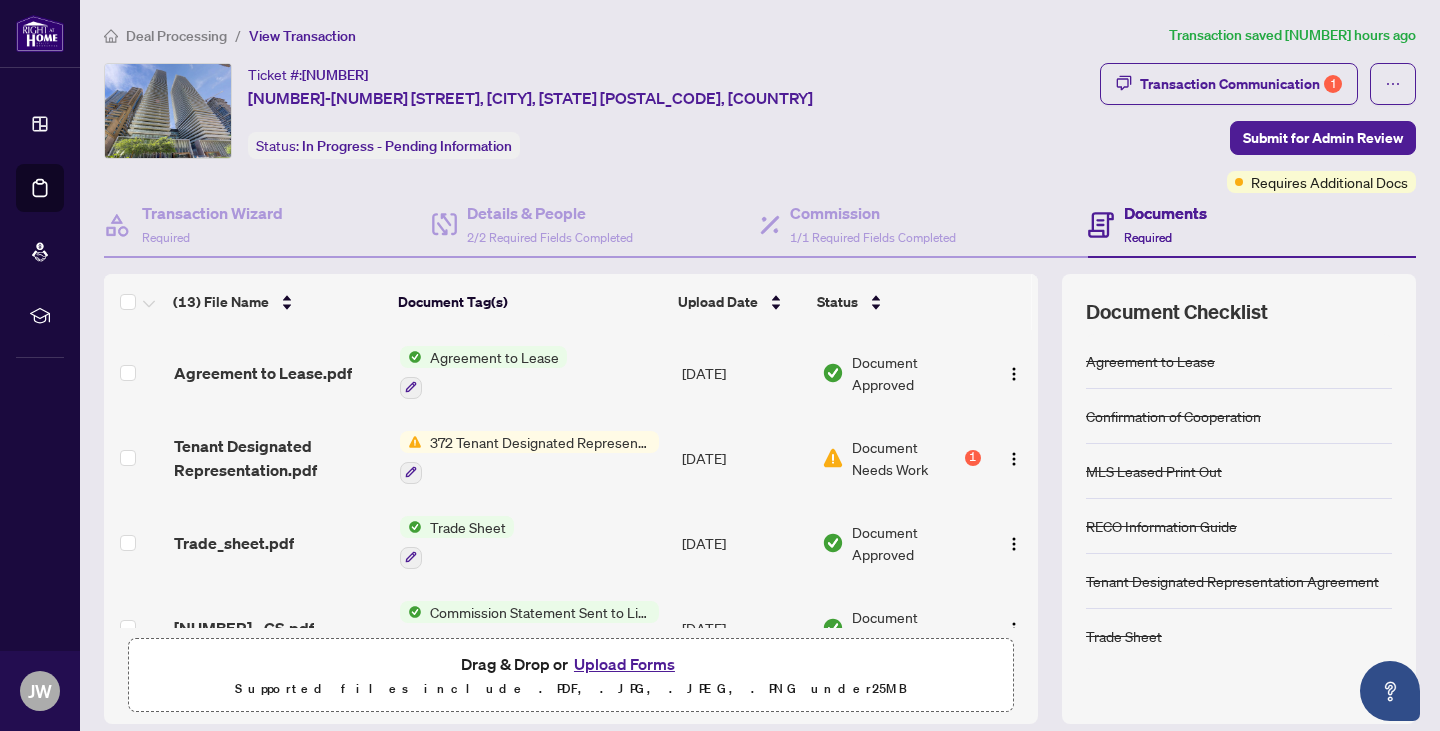 click on "Upload Forms" at bounding box center [624, 664] 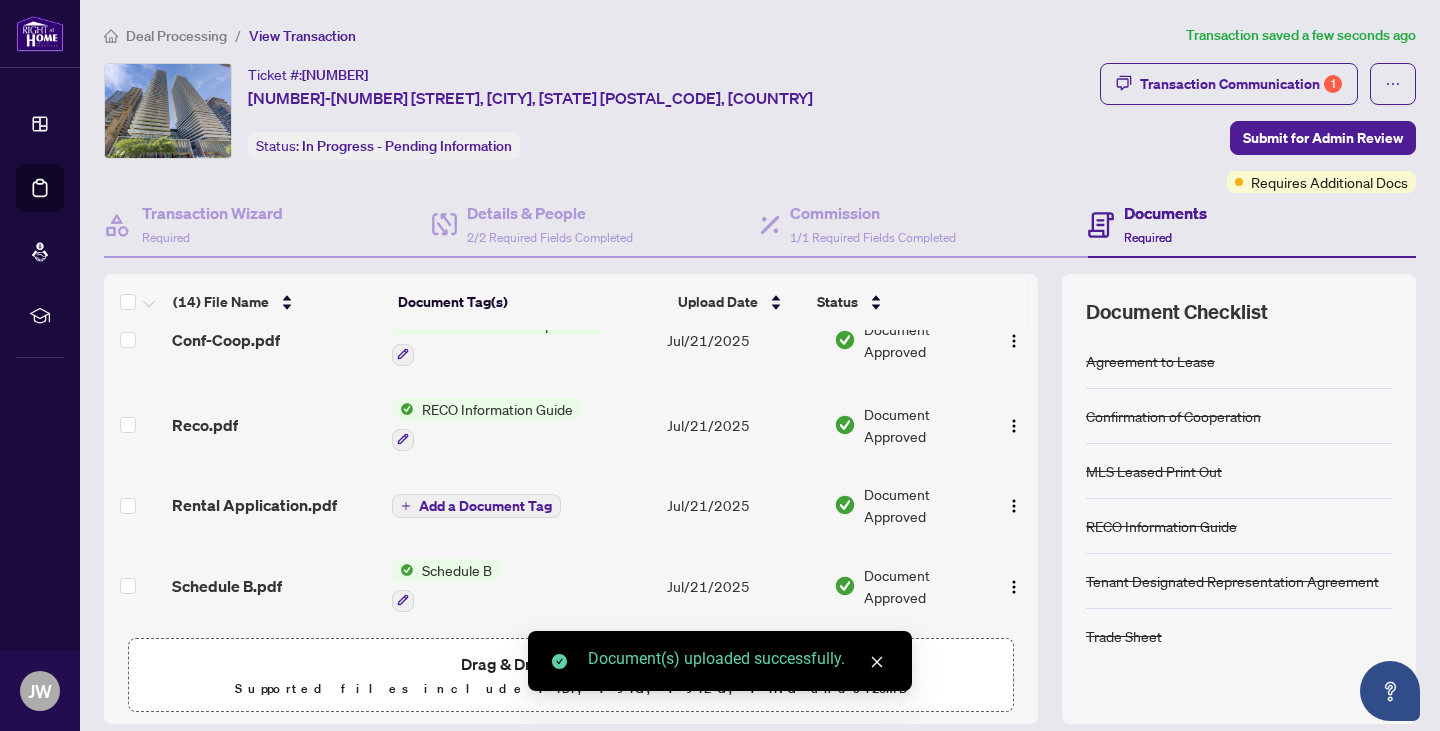 scroll, scrollTop: 873, scrollLeft: 0, axis: vertical 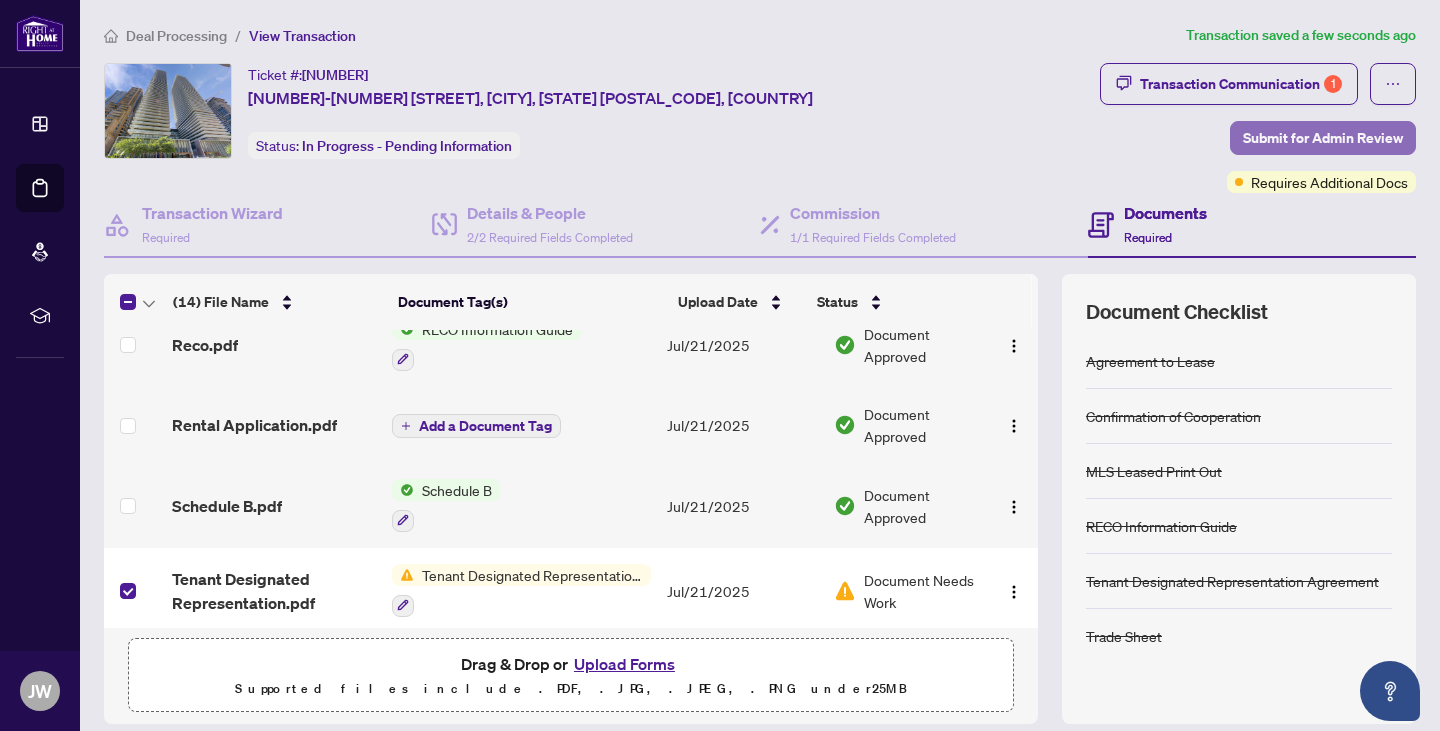 click on "Submit for Admin Review" at bounding box center [1323, 138] 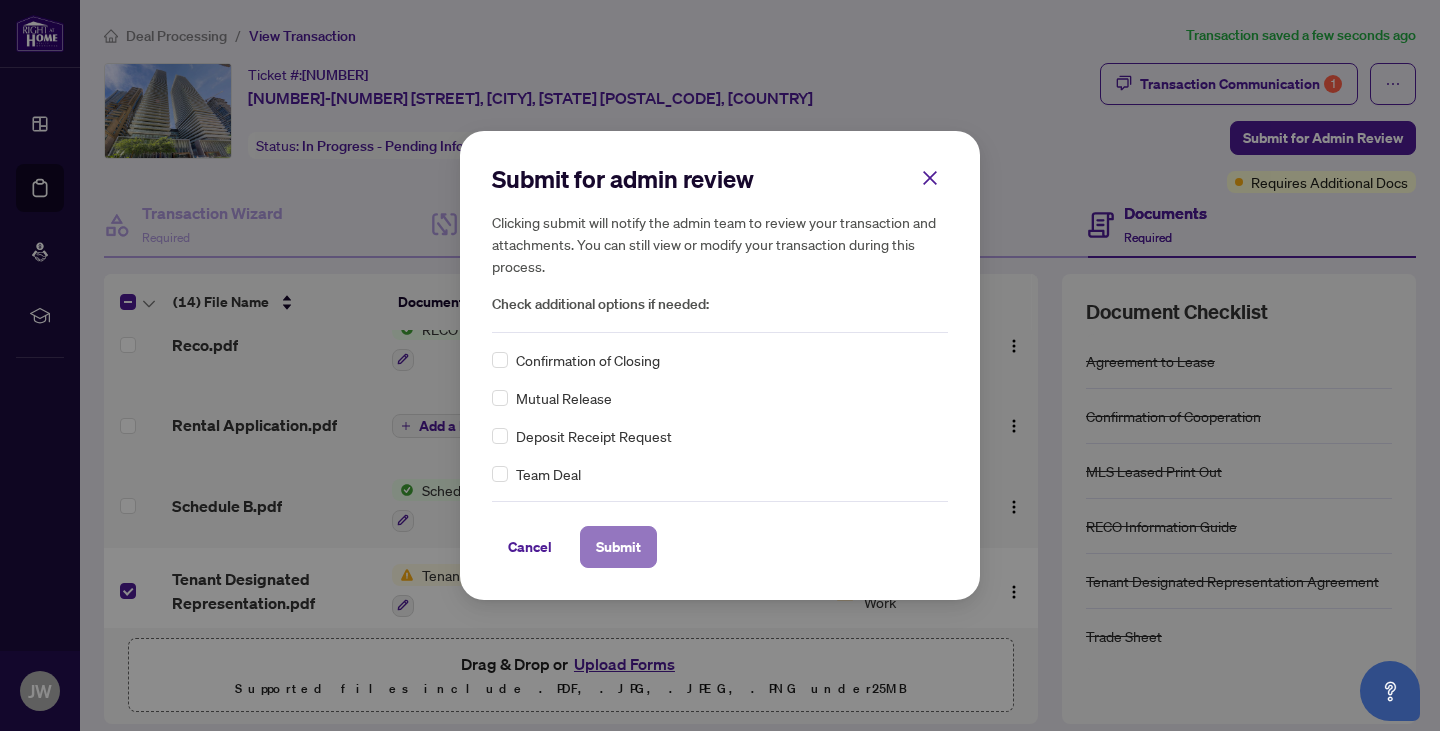 click on "Submit" at bounding box center [618, 547] 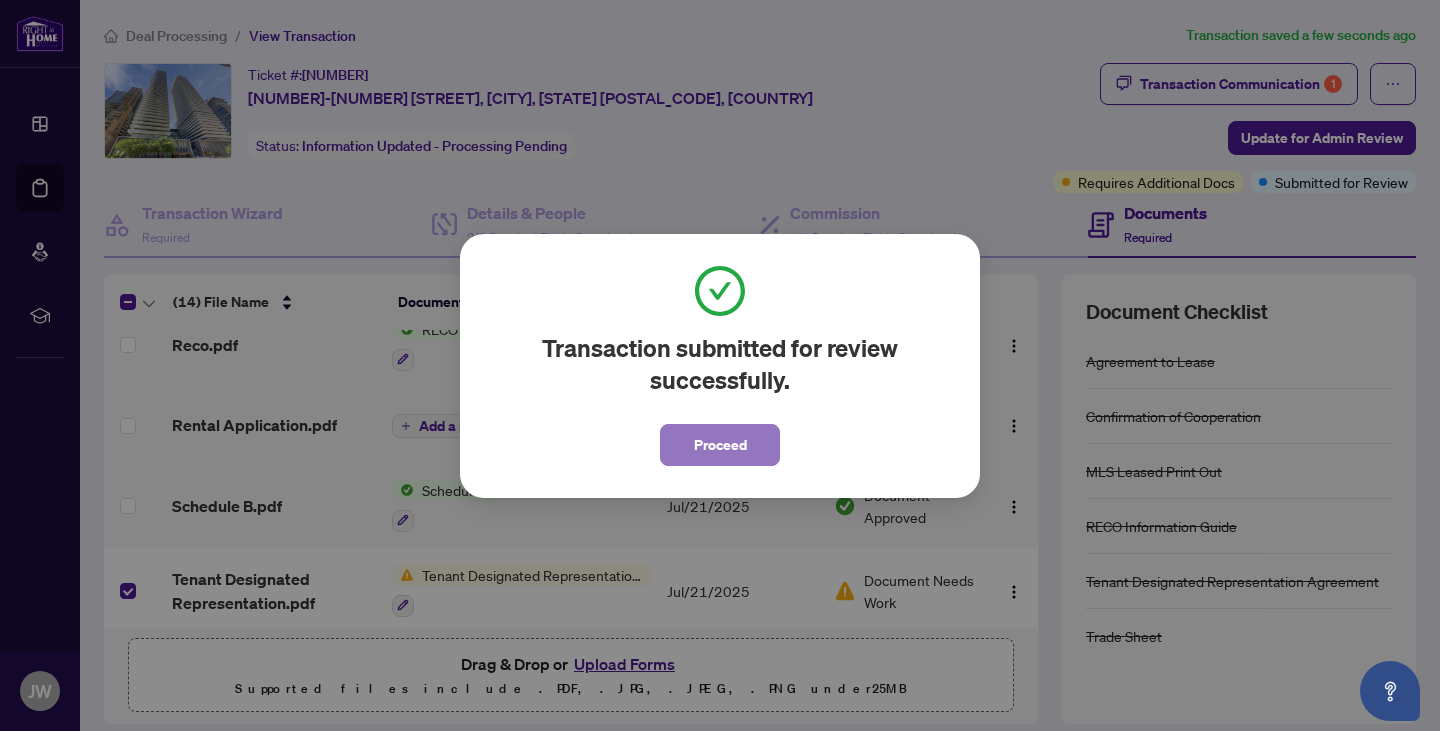 click on "Proceed" at bounding box center (720, 445) 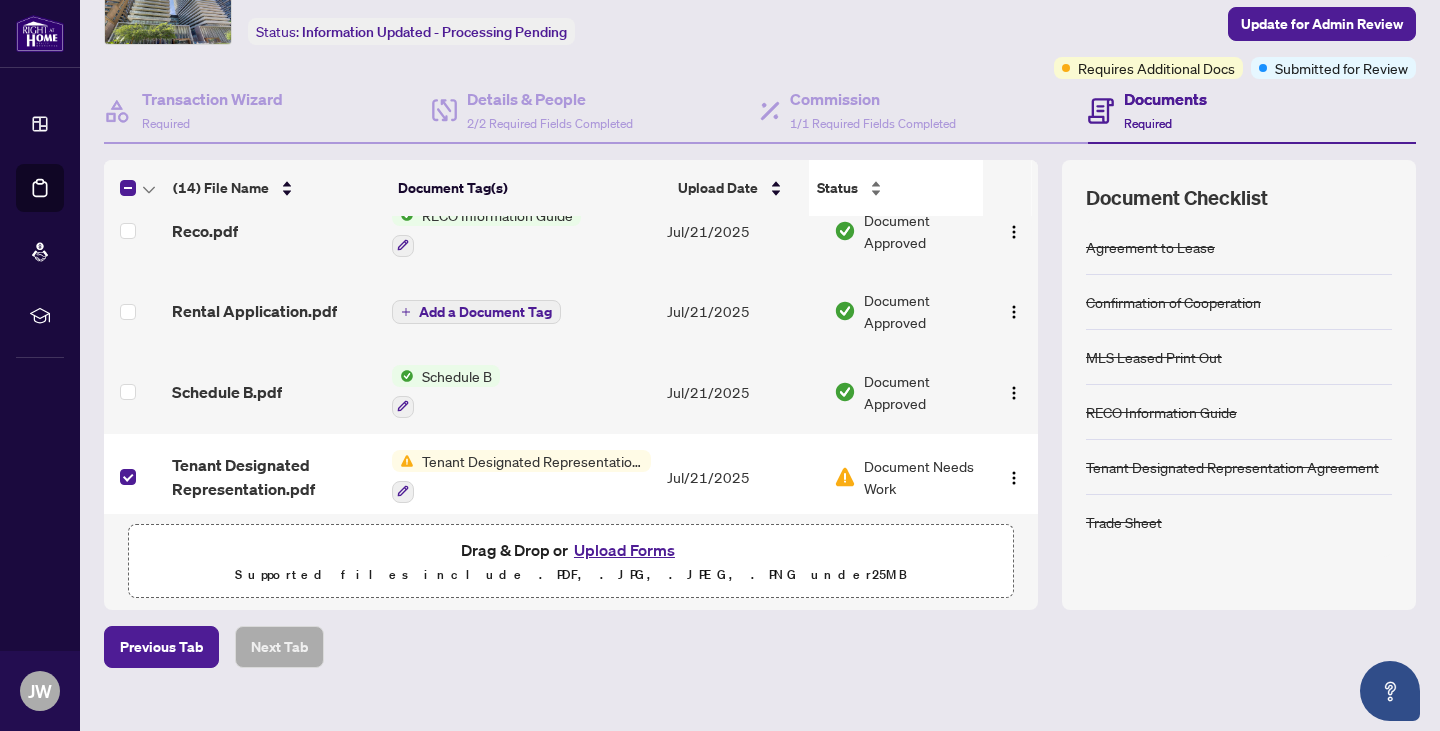 scroll, scrollTop: 143, scrollLeft: 0, axis: vertical 